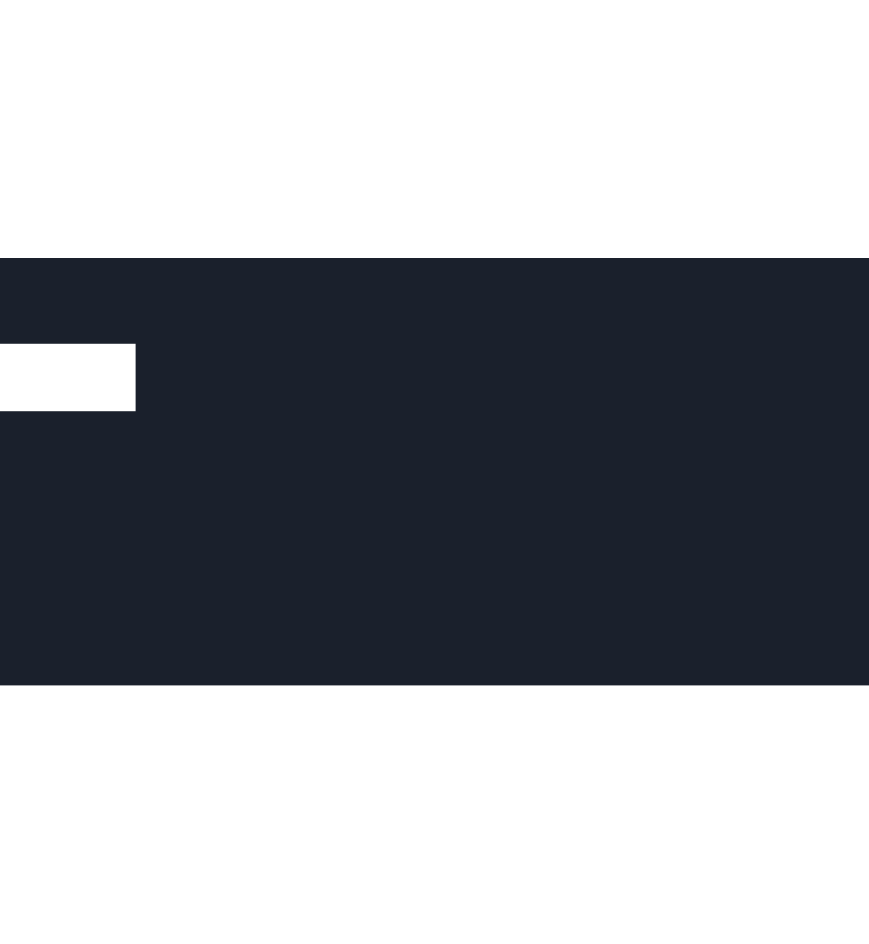 scroll, scrollTop: 0, scrollLeft: 0, axis: both 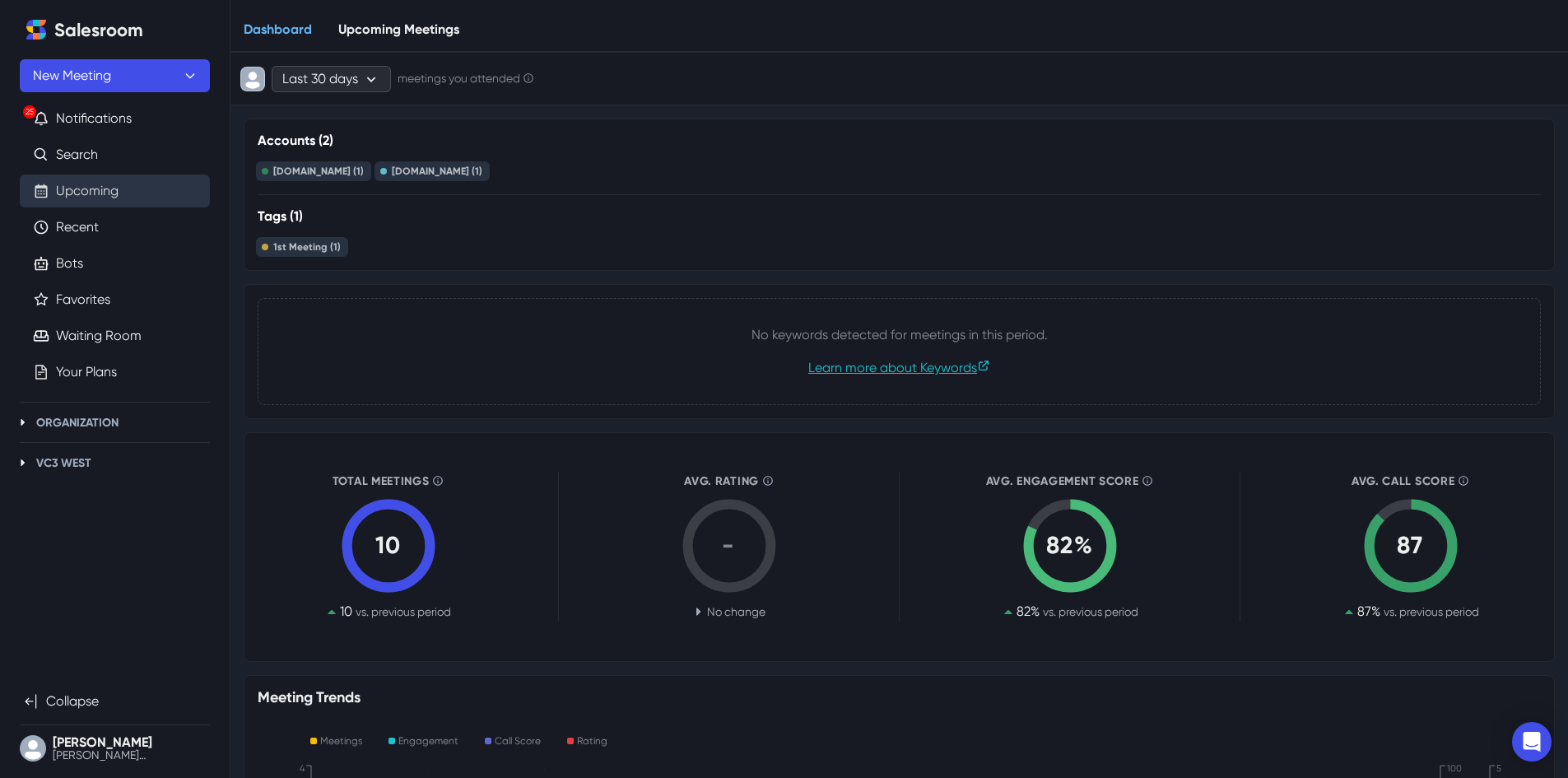 click on "Upcoming" at bounding box center [87, 191] 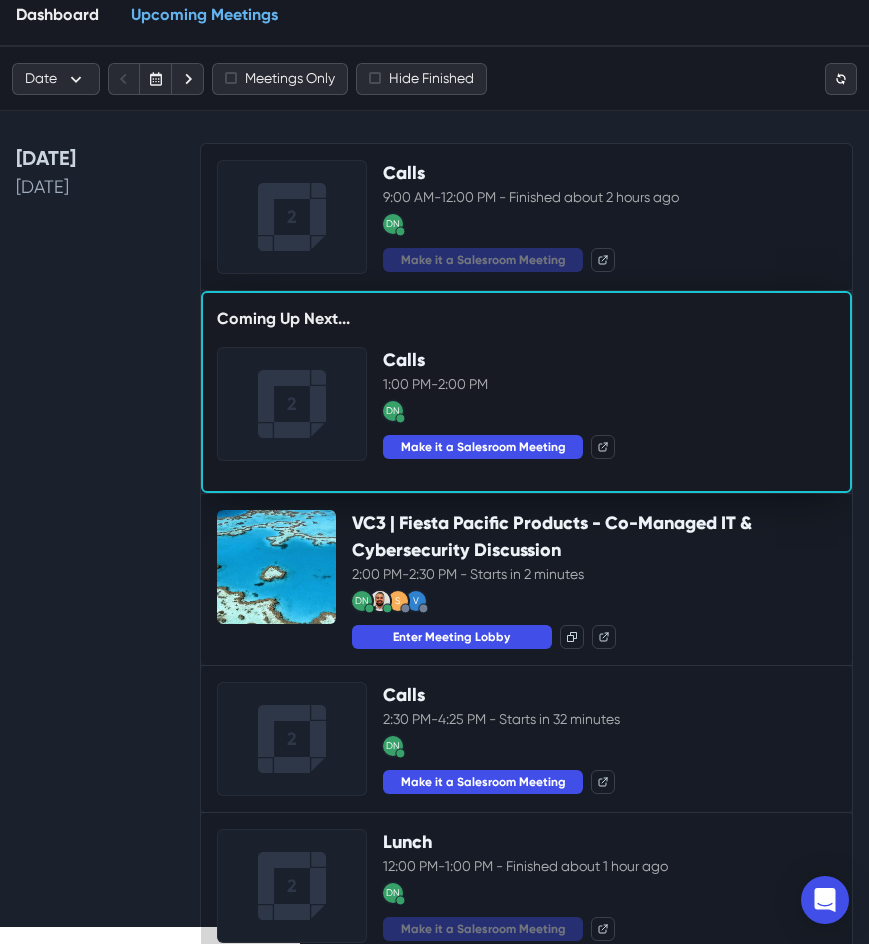 scroll, scrollTop: 100, scrollLeft: 0, axis: vertical 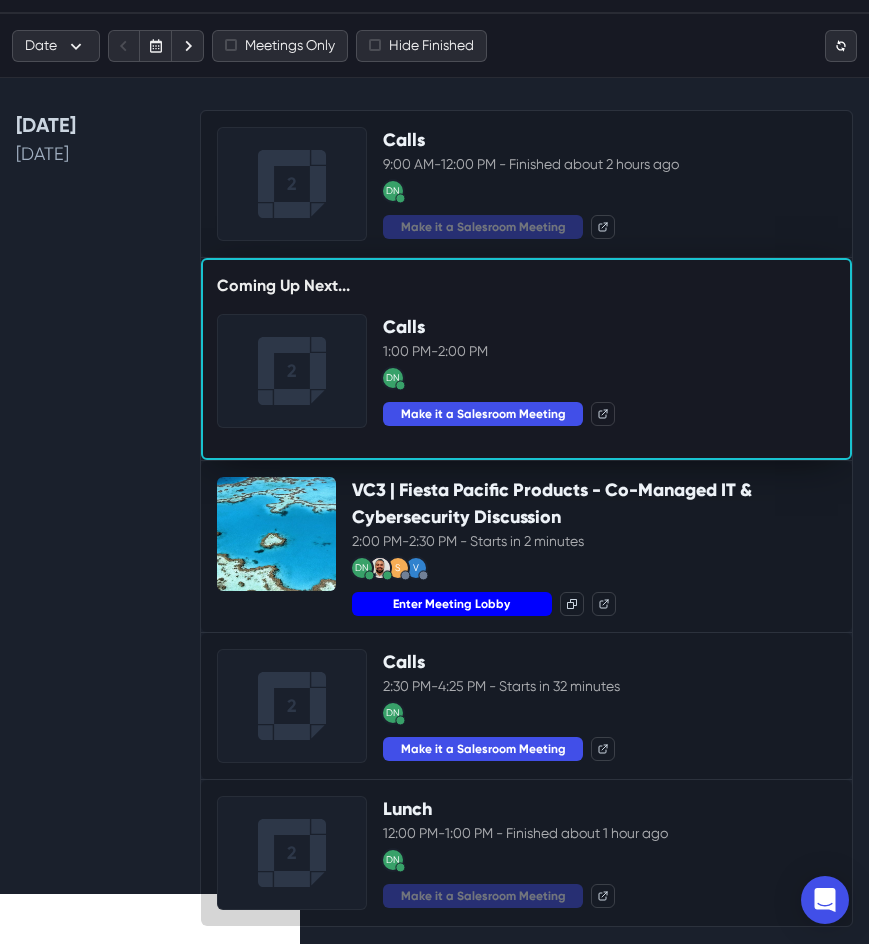 click on "Enter Meeting Lobby" at bounding box center (452, 604) 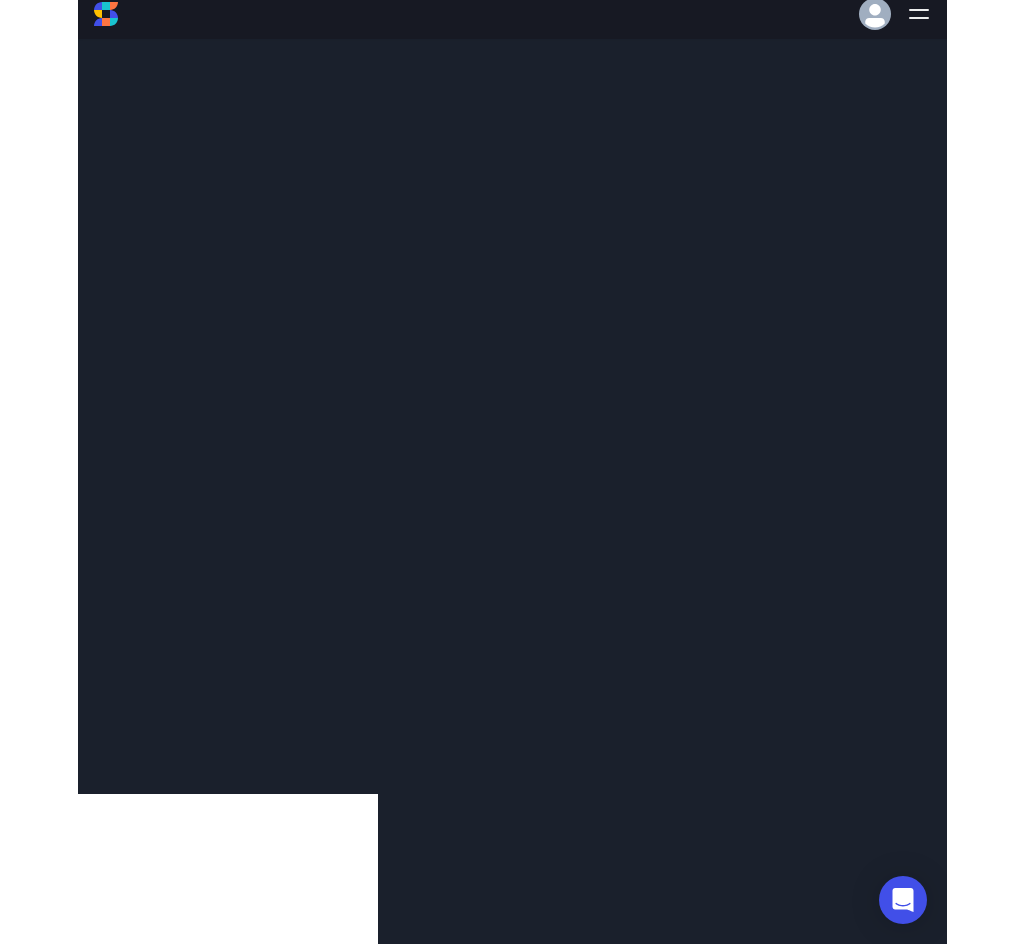 scroll, scrollTop: 0, scrollLeft: 0, axis: both 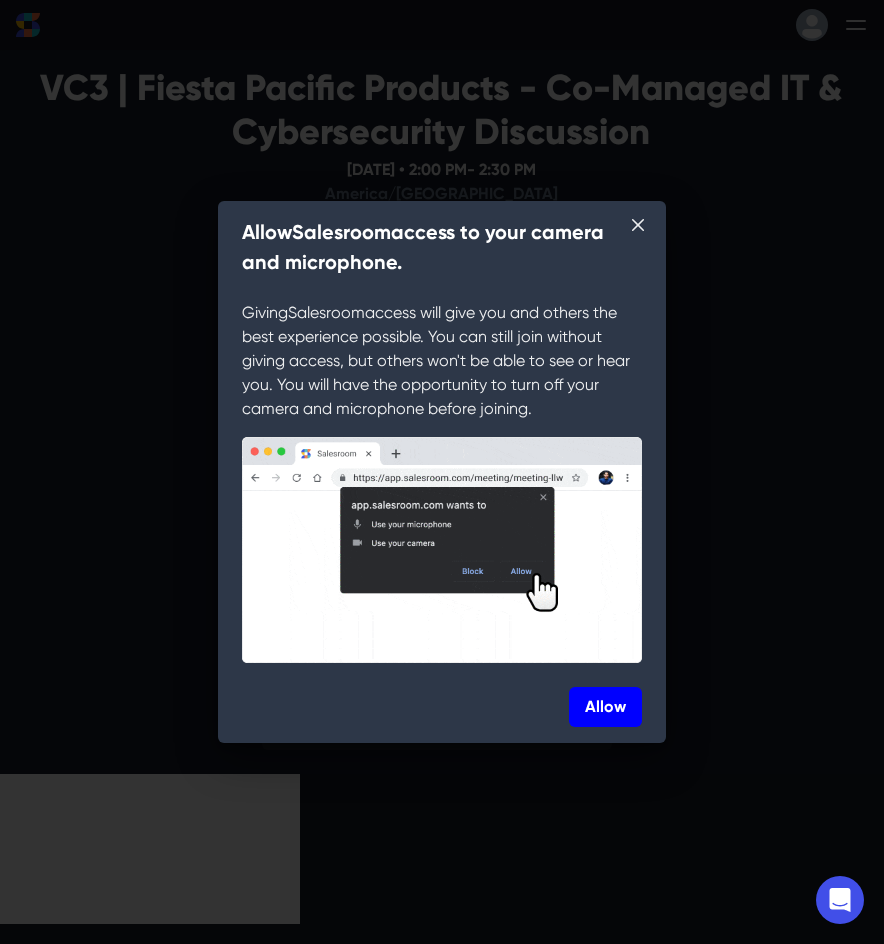 click on "Allow" at bounding box center [605, 707] 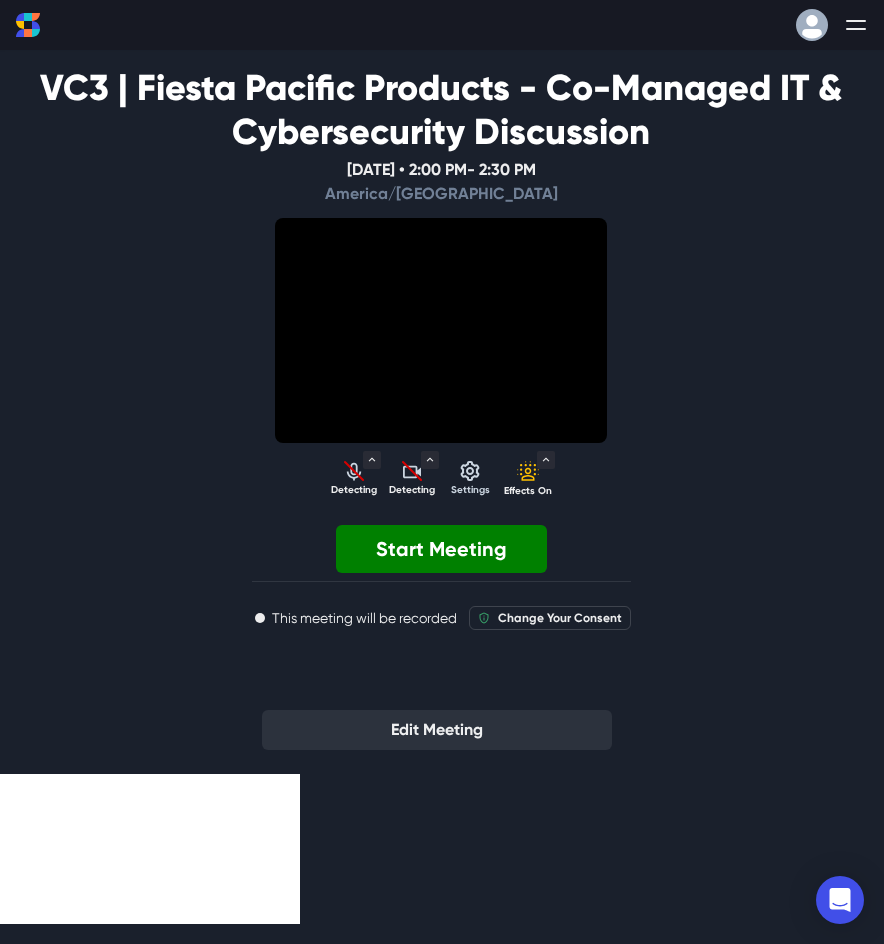 select on "default" 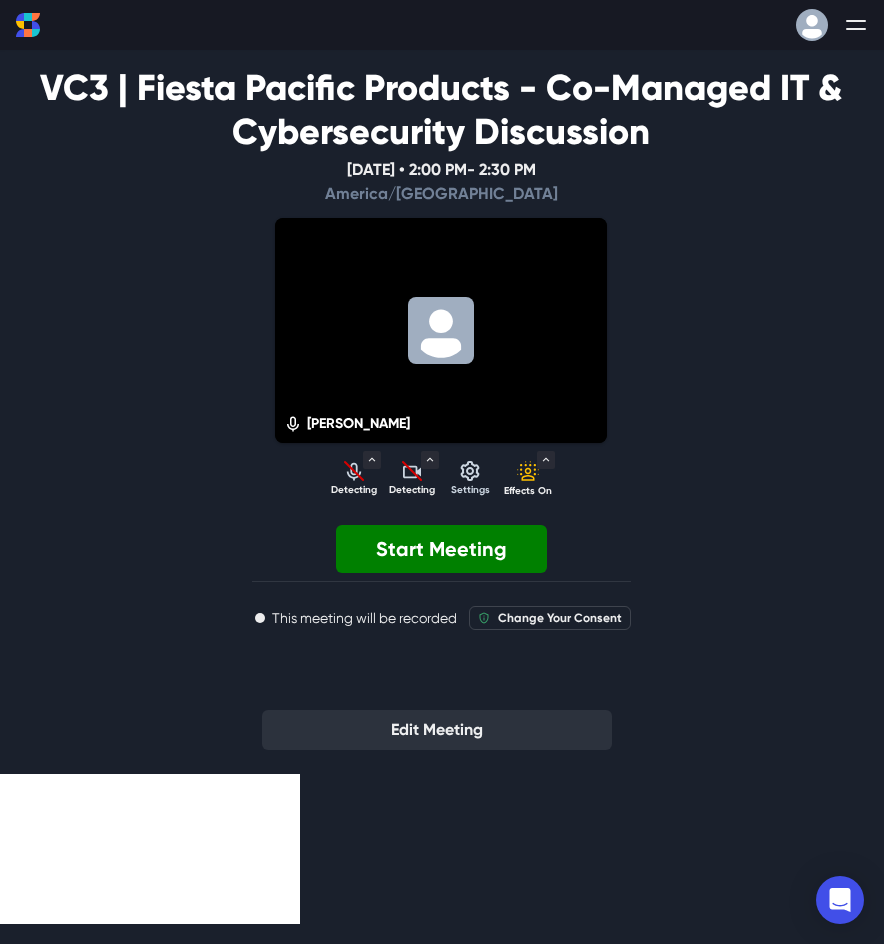 click 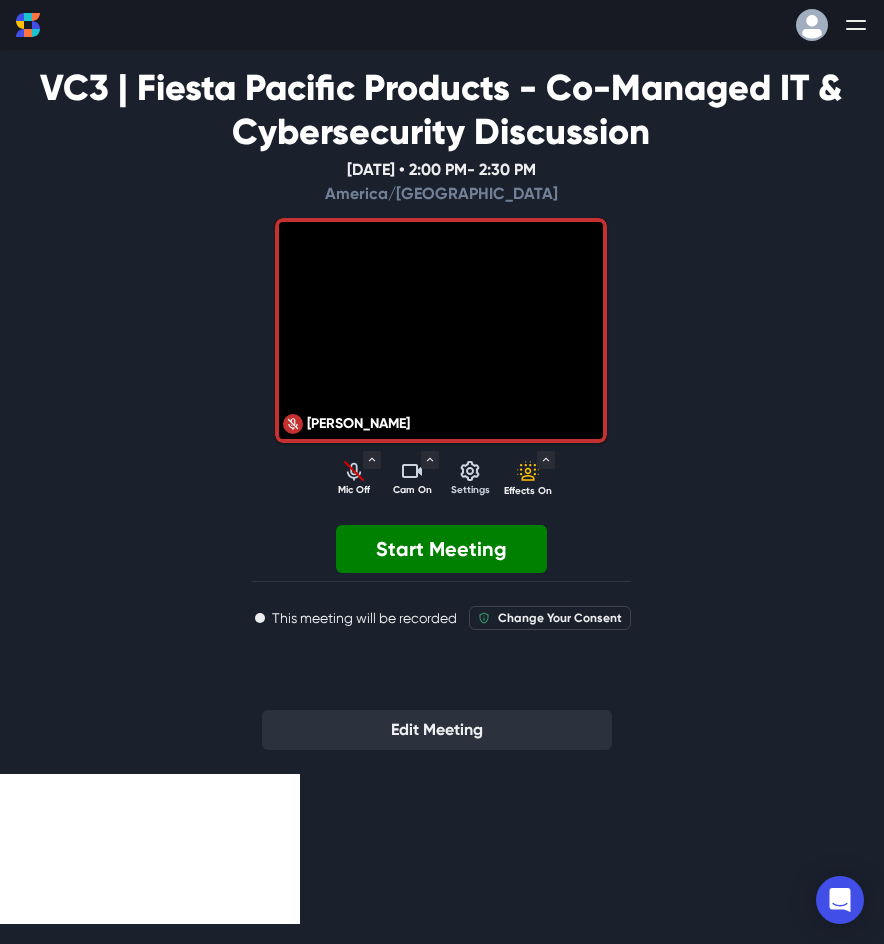 click 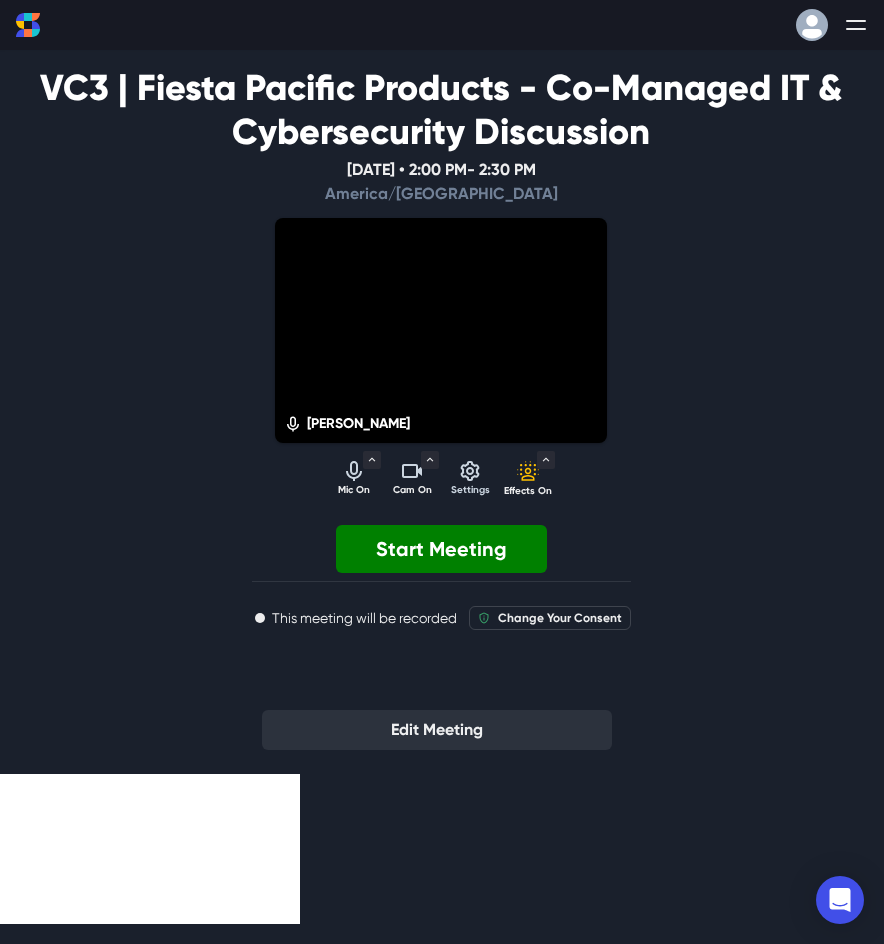 click 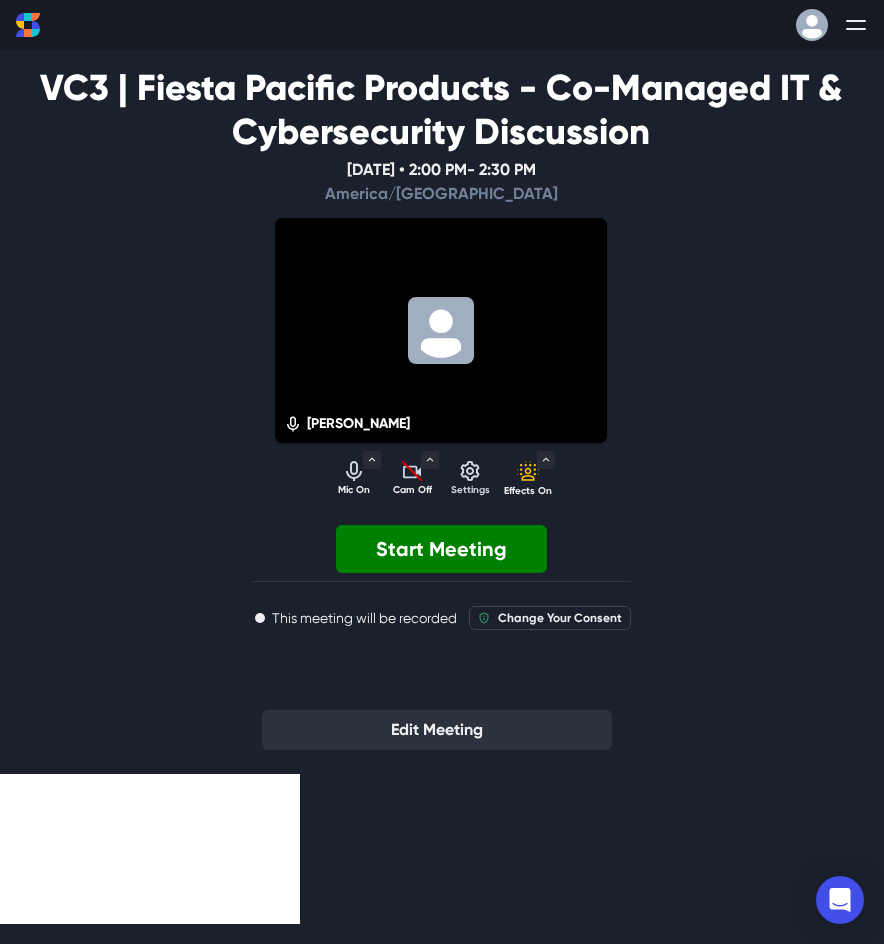 click 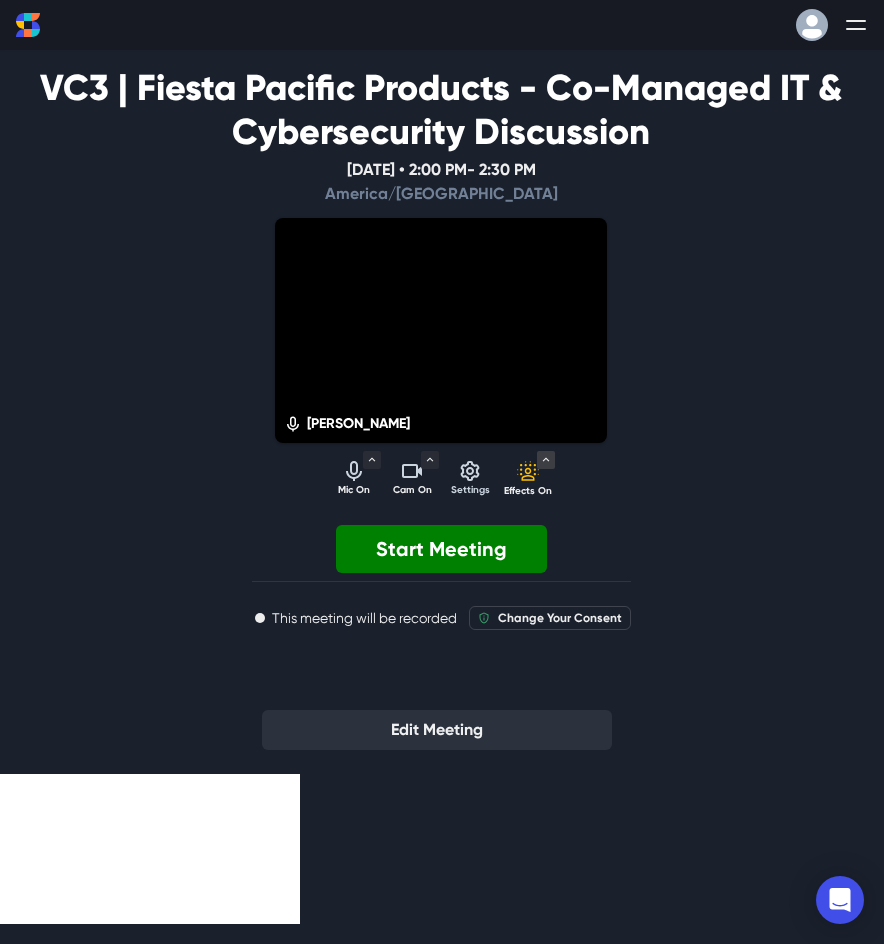 click 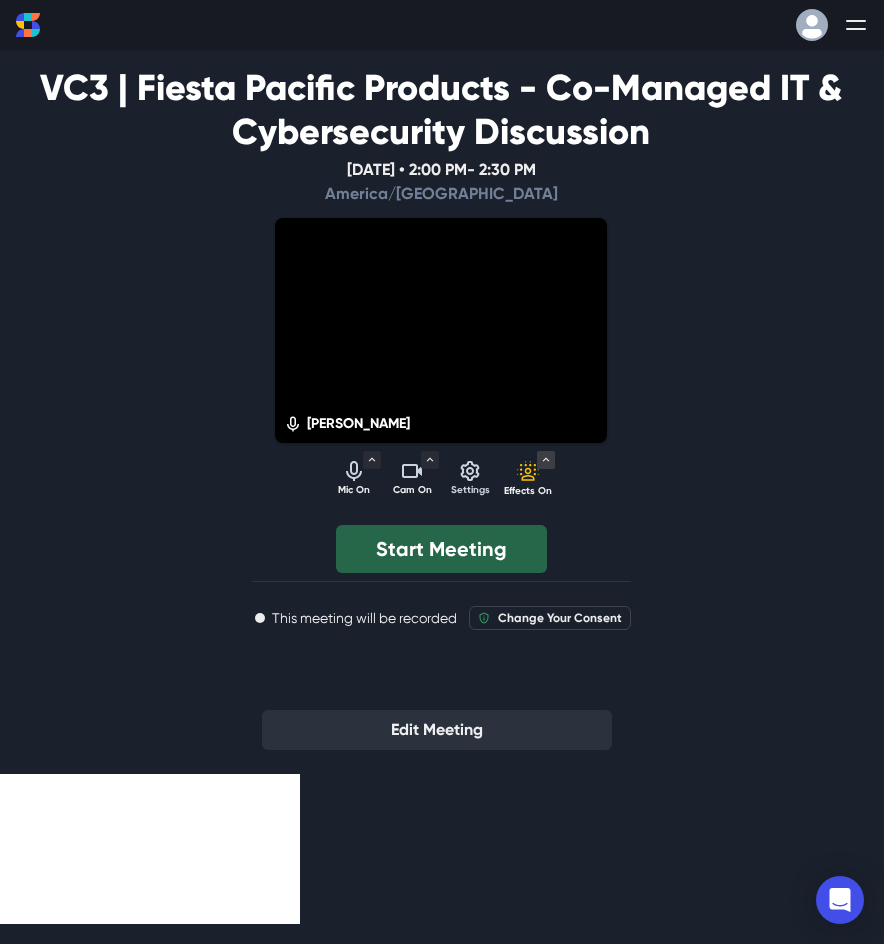 click on "Start Meeting" at bounding box center (441, 549) 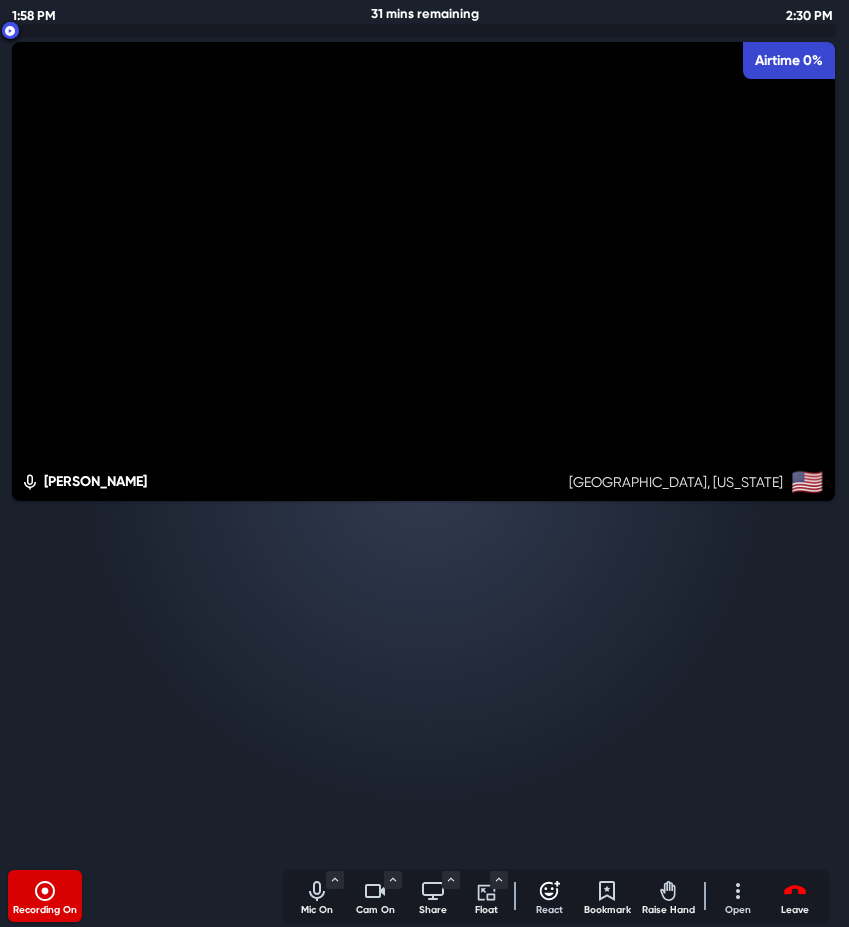 click on "Open" at bounding box center [738, 896] 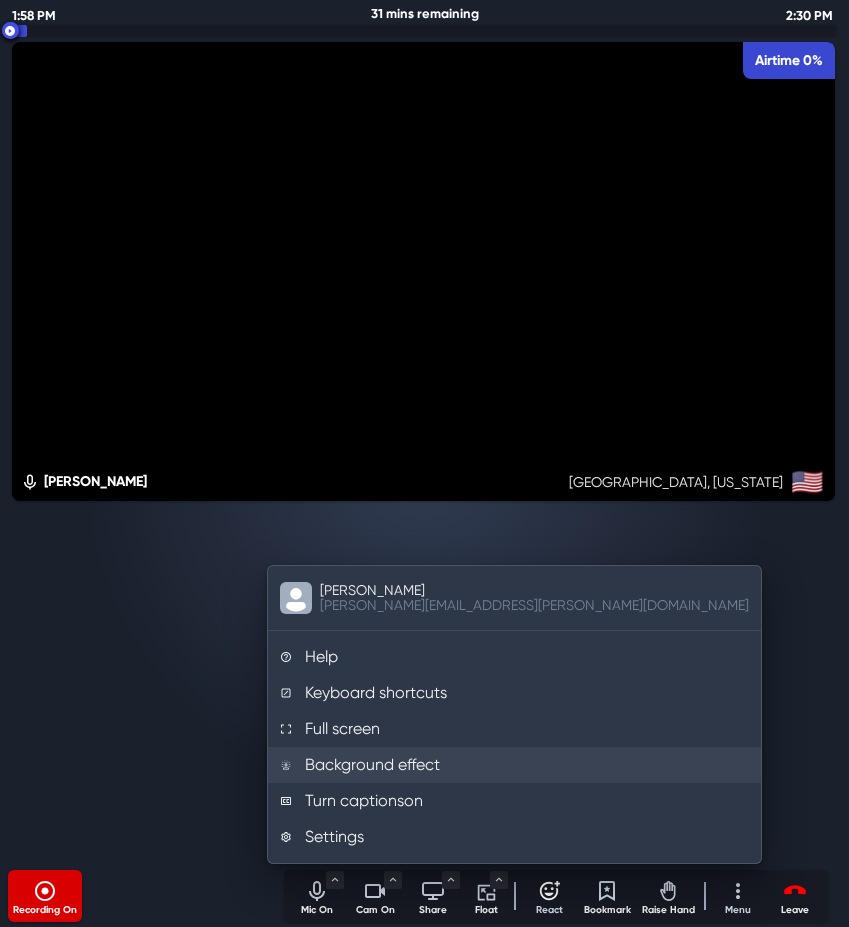 click on "Background effect" at bounding box center (514, 765) 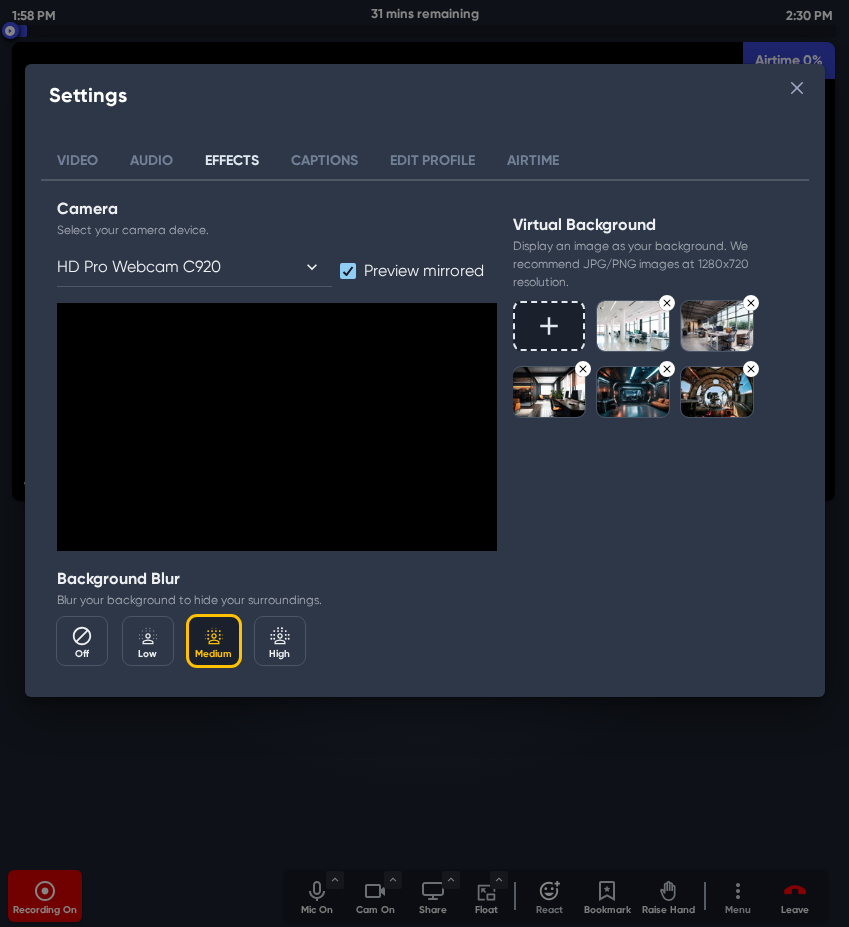 click at bounding box center (633, 326) 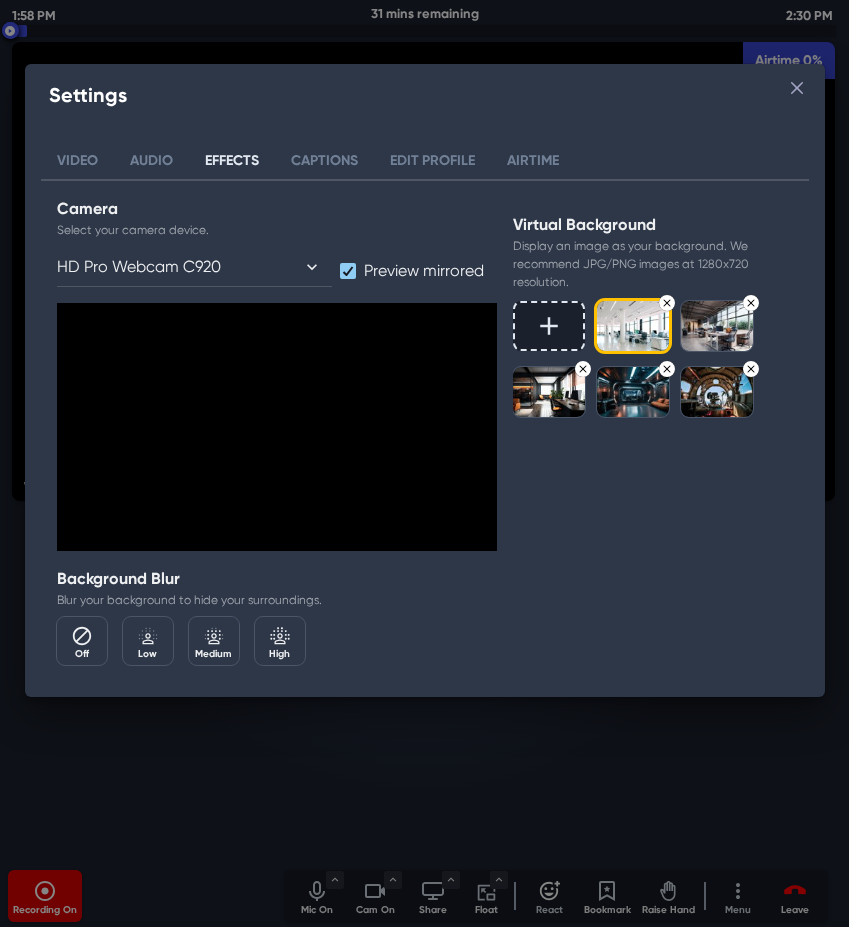 click at bounding box center (633, 326) 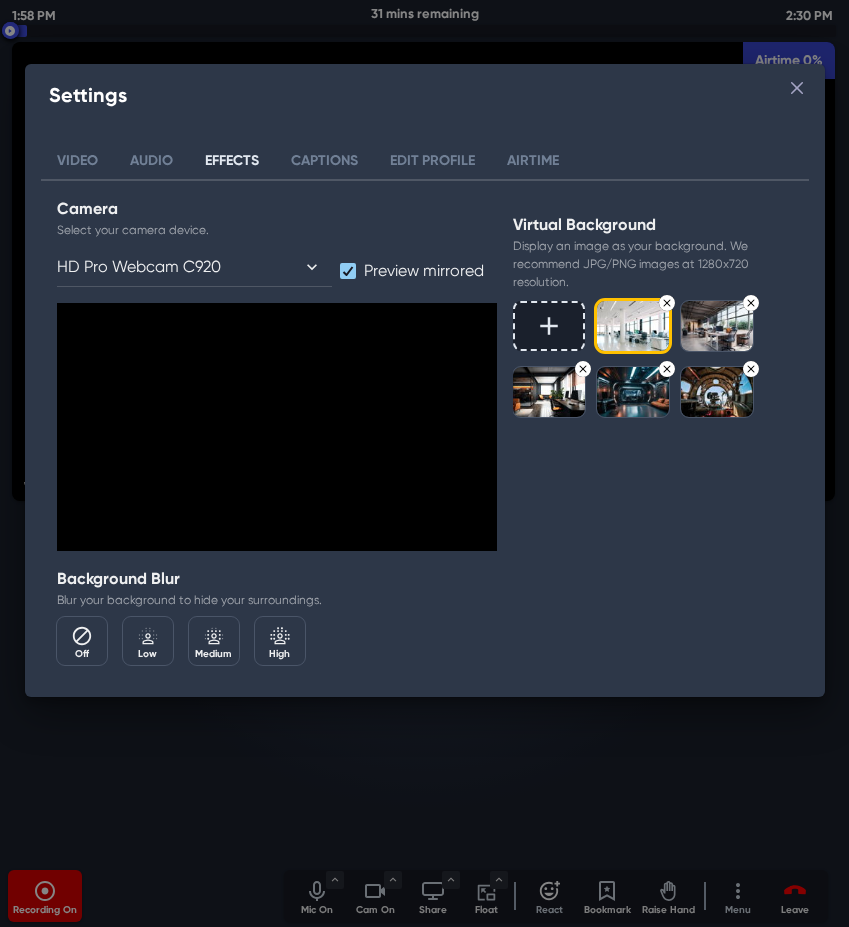 click at bounding box center [717, 326] 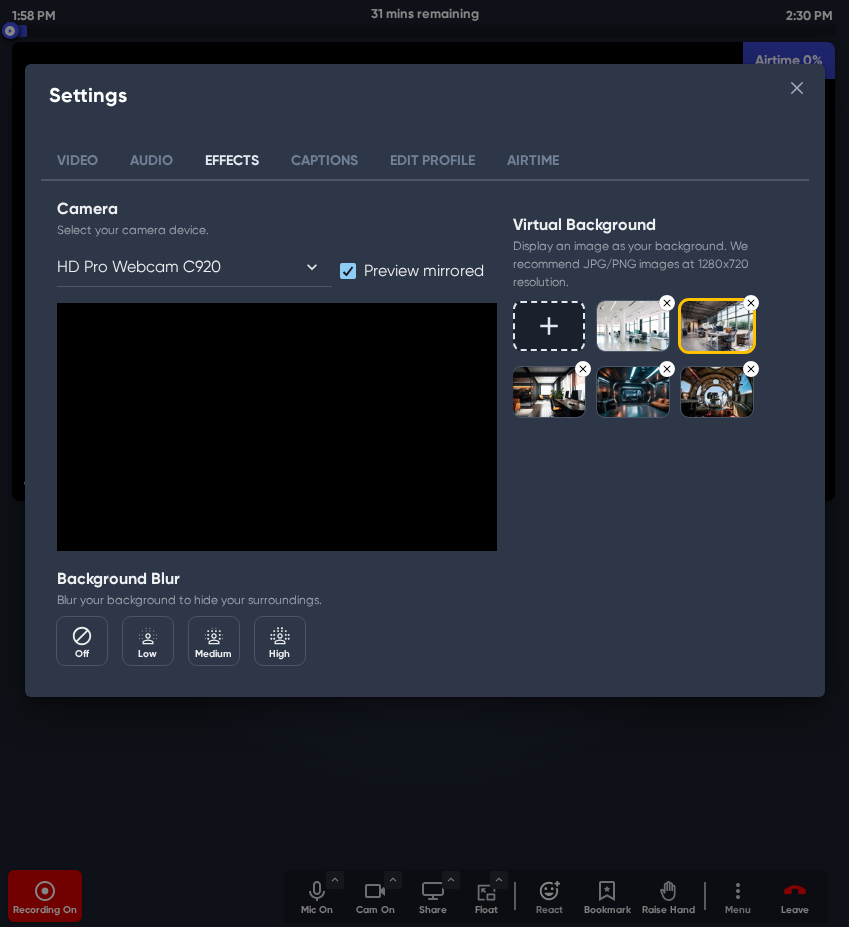 click at bounding box center [549, 392] 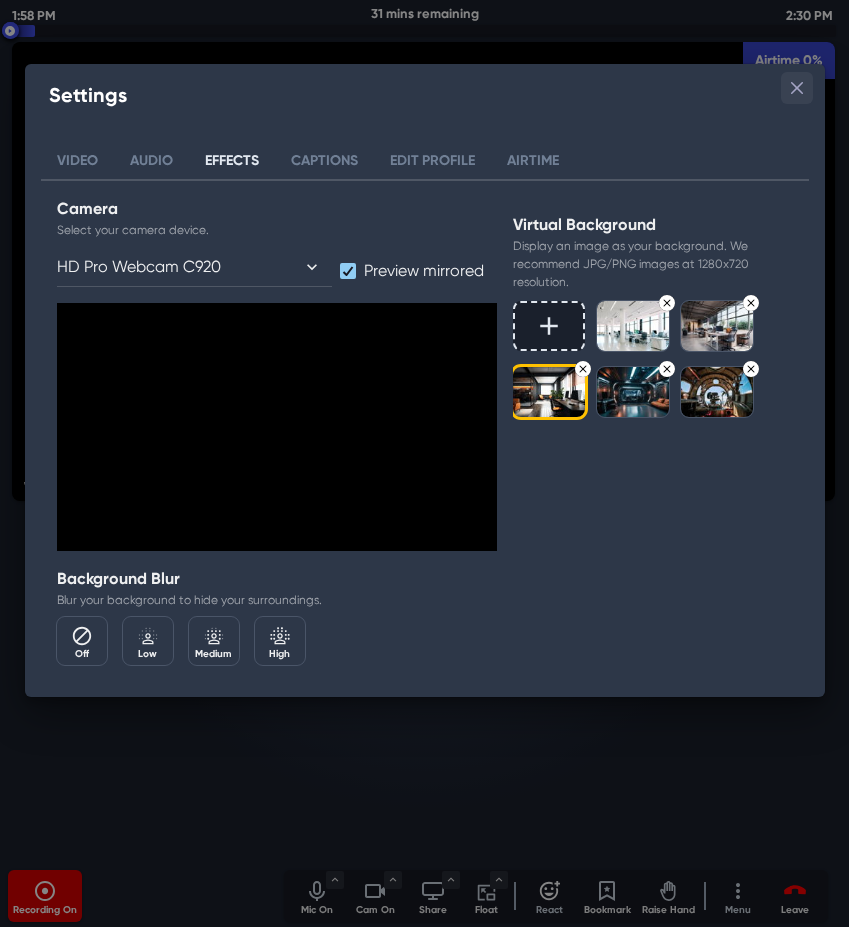 click 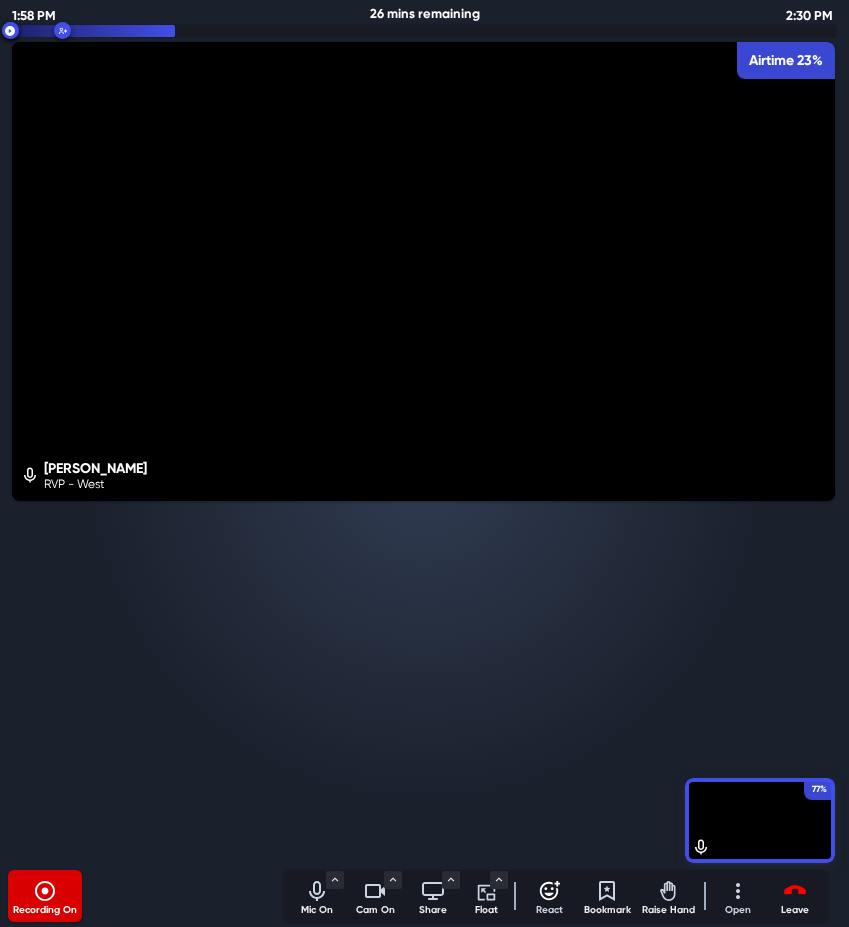 click on "Open" at bounding box center [738, 896] 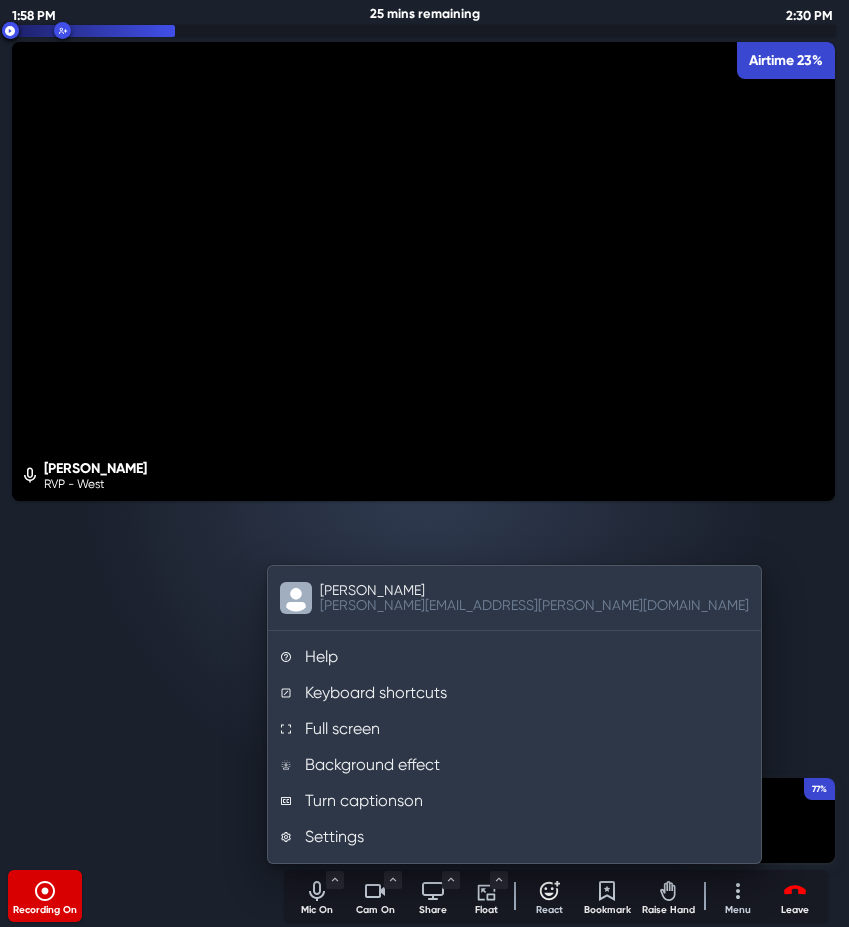 click on "77% [PERSON_NAME] RVP - West Airtime   23%" at bounding box center [423, 452] 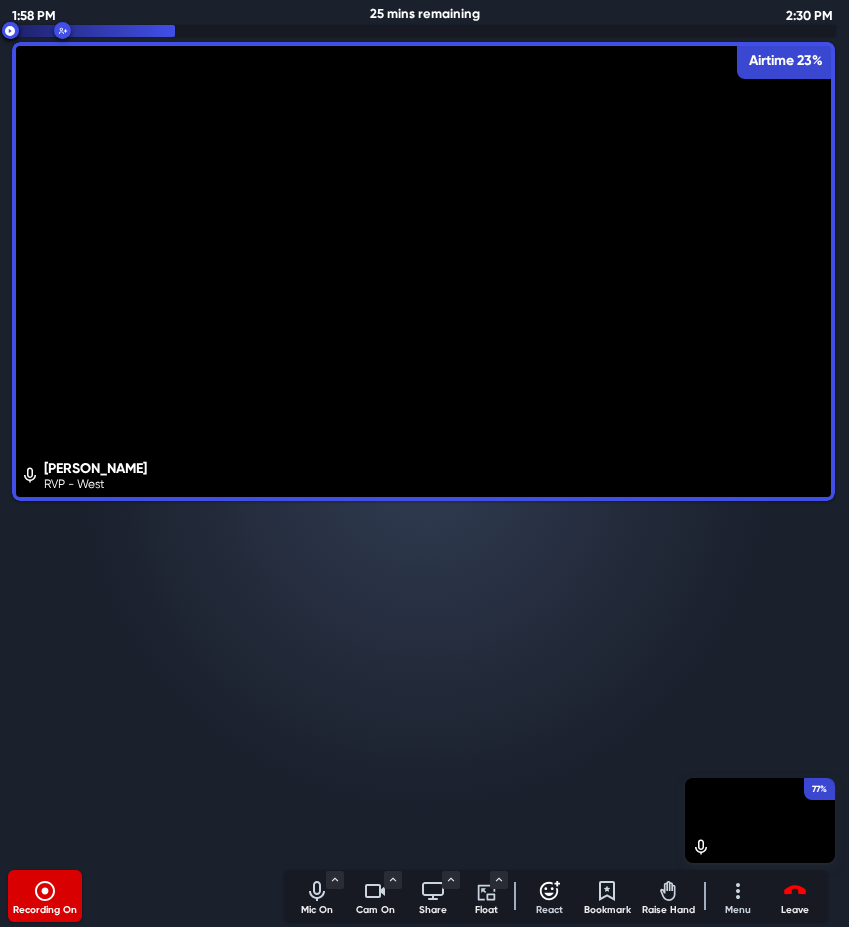 click 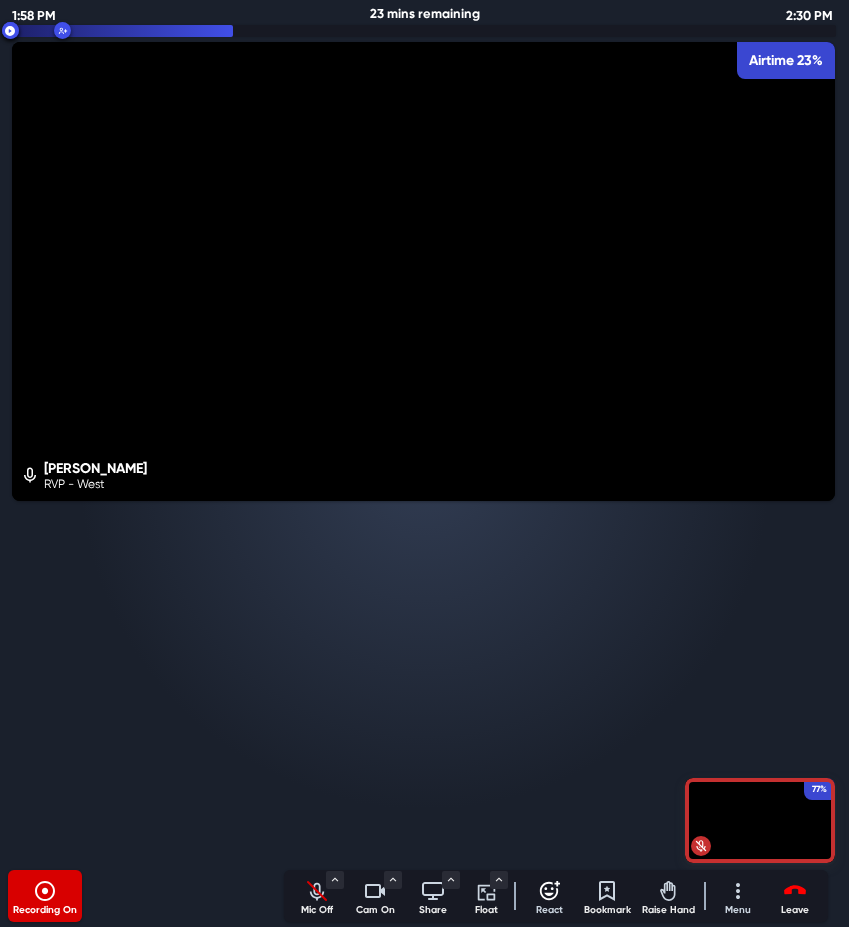 click 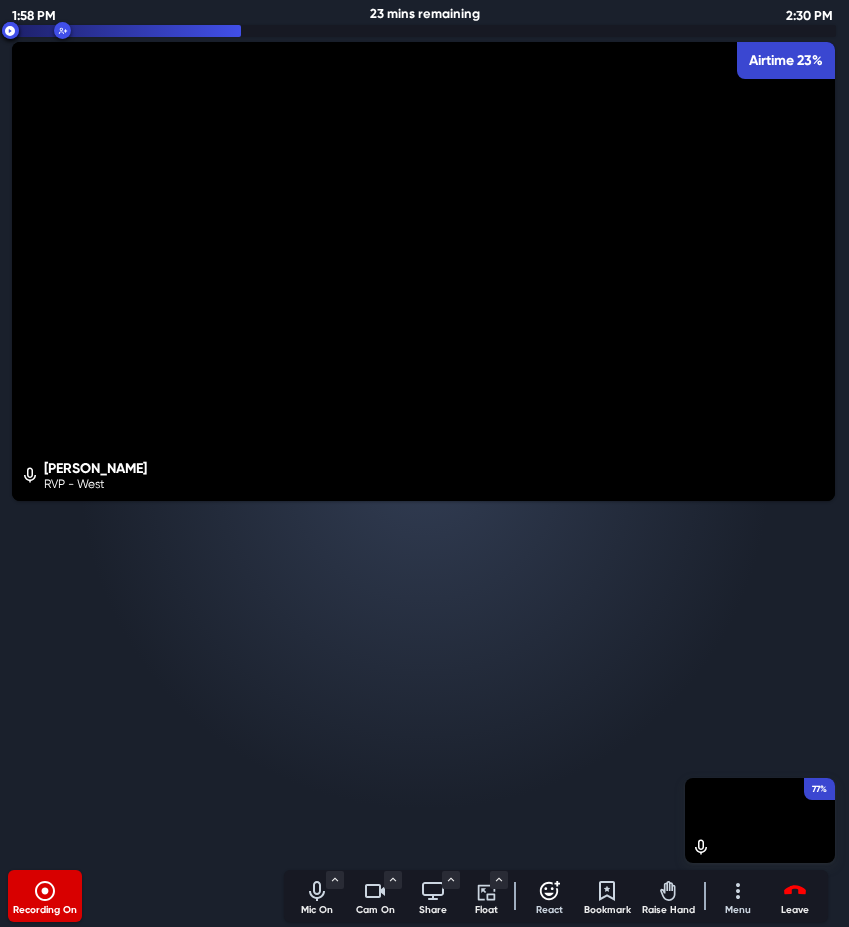 click 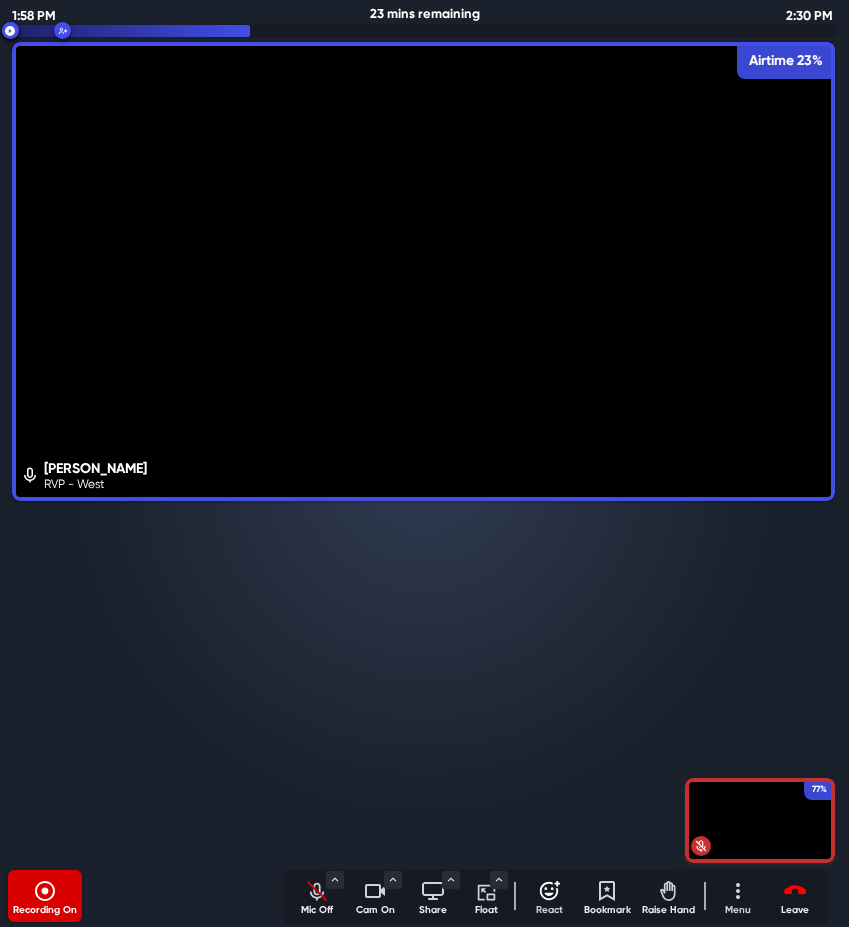click 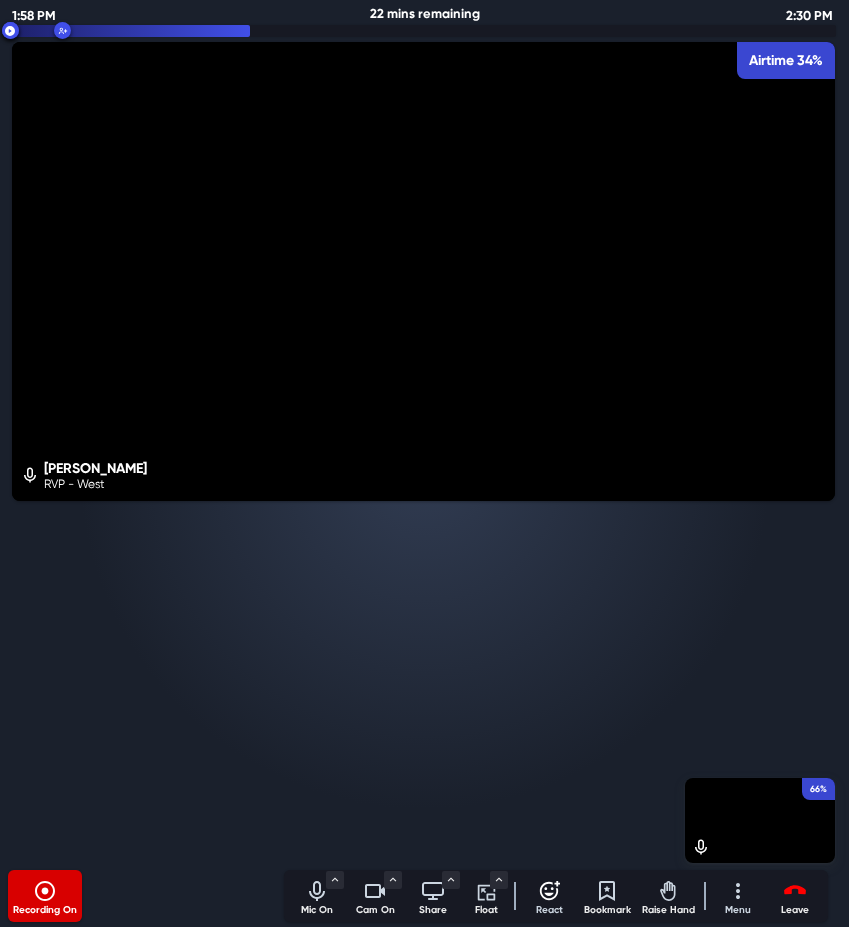 click 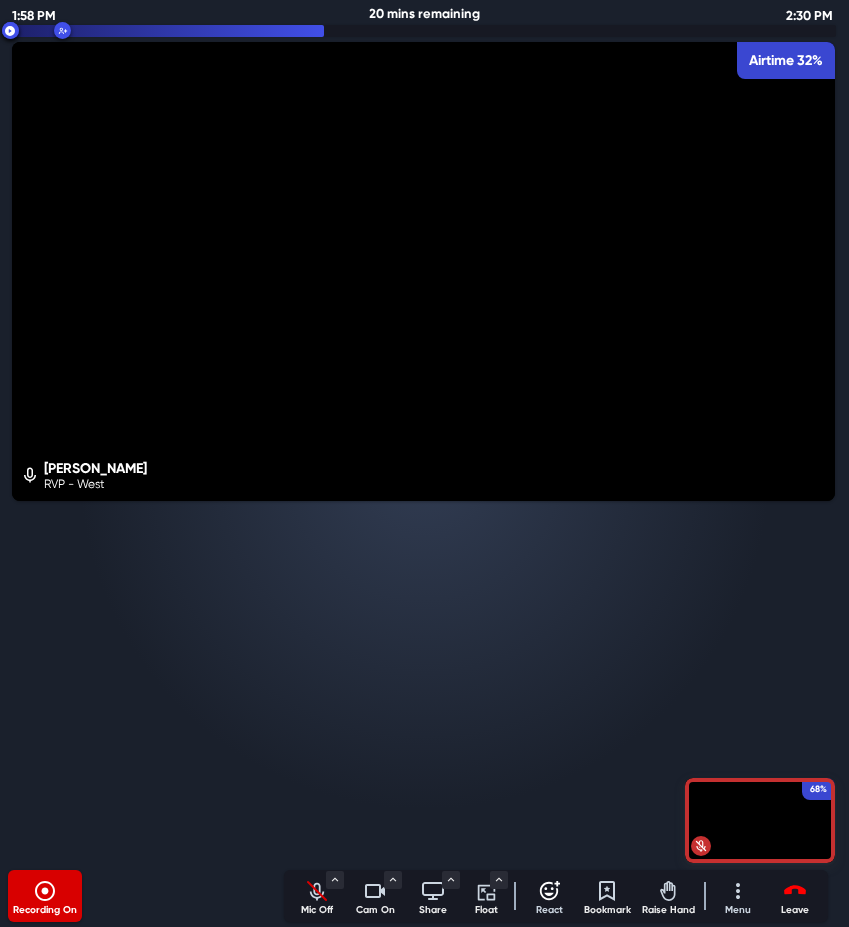 click at bounding box center (317, 891) 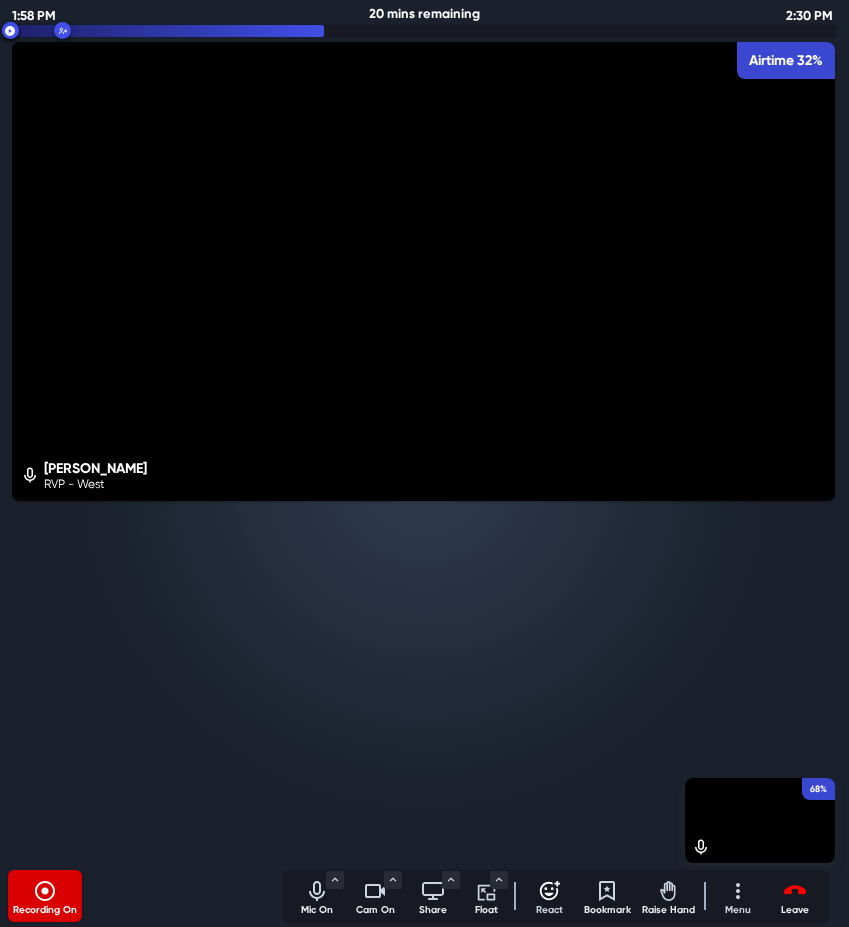 click 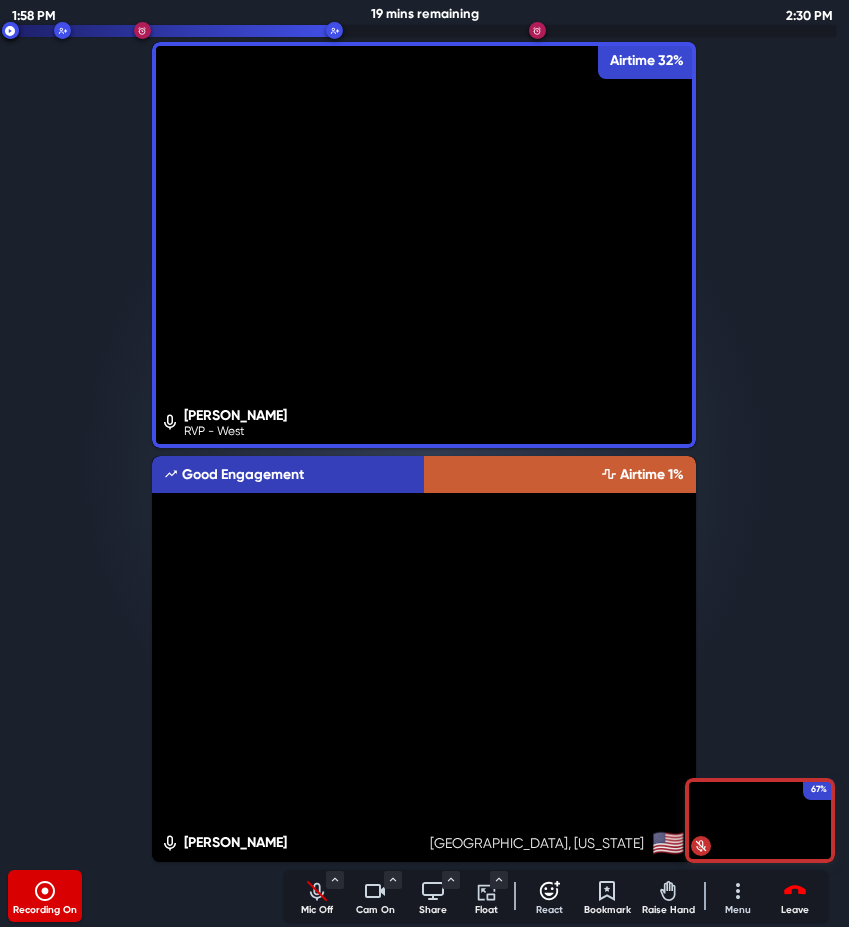 click 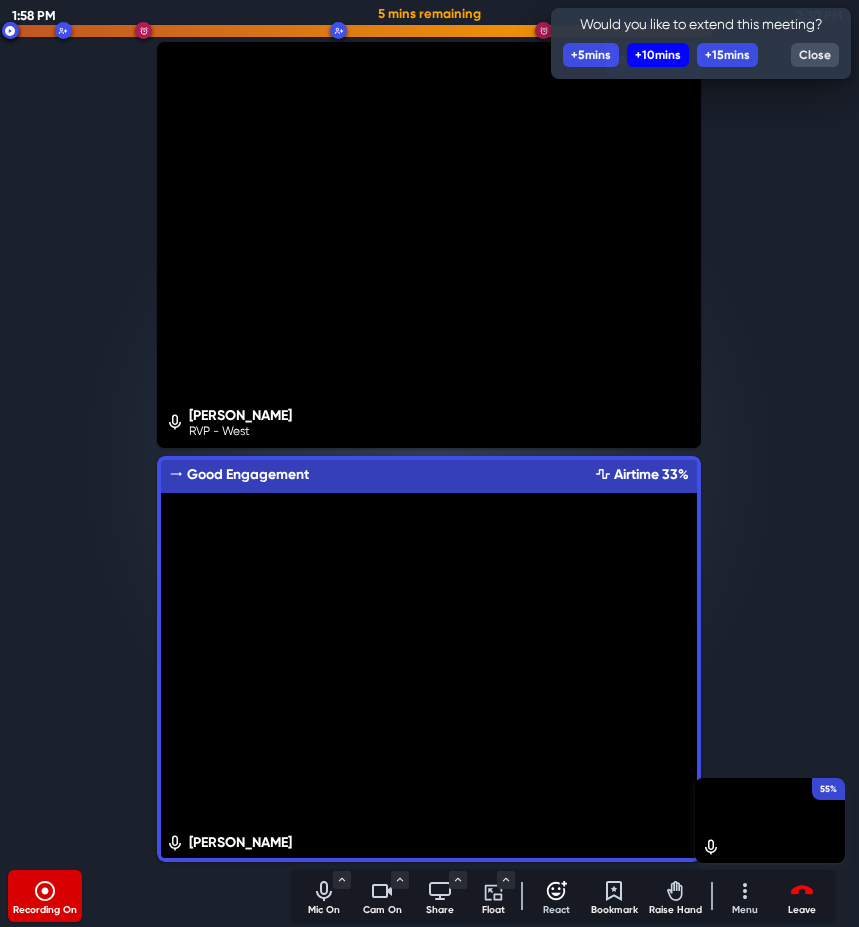 click on "+ 10  mins" at bounding box center (658, 55) 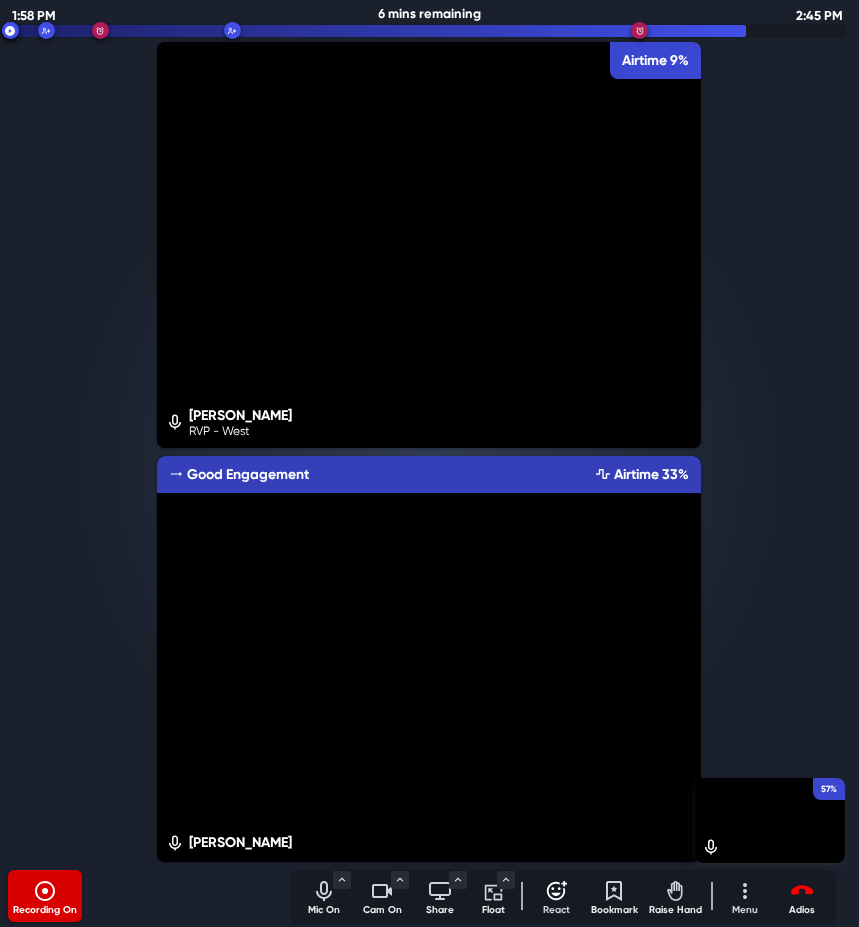 click 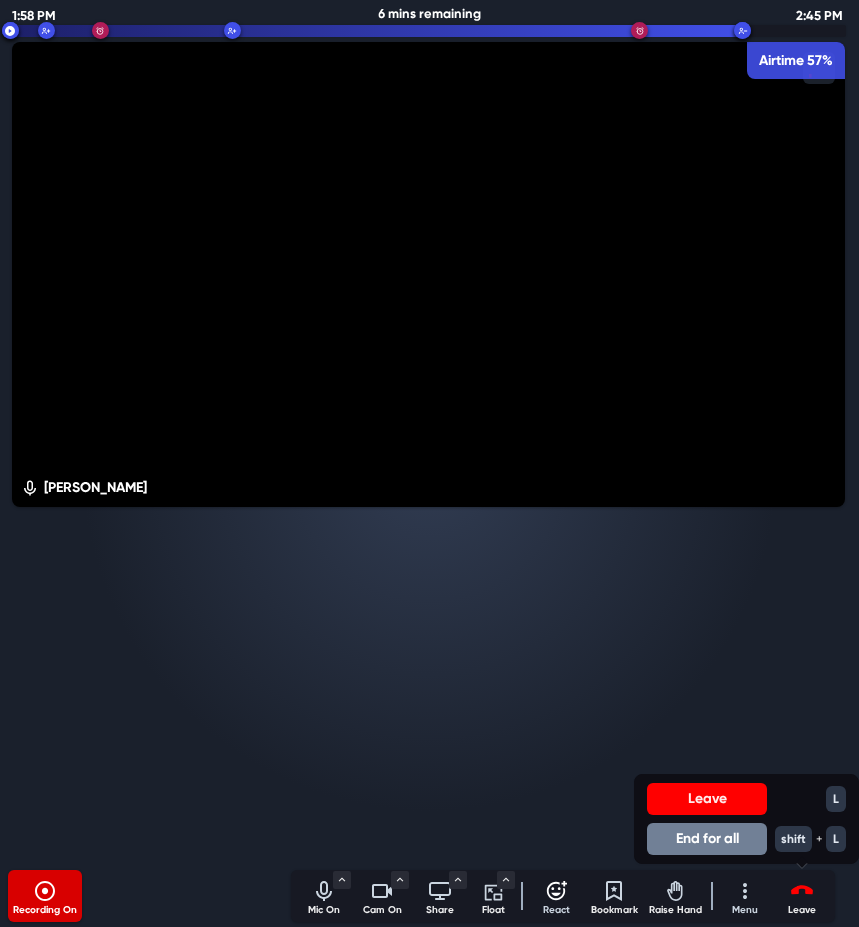 click on "End for all" at bounding box center [707, 839] 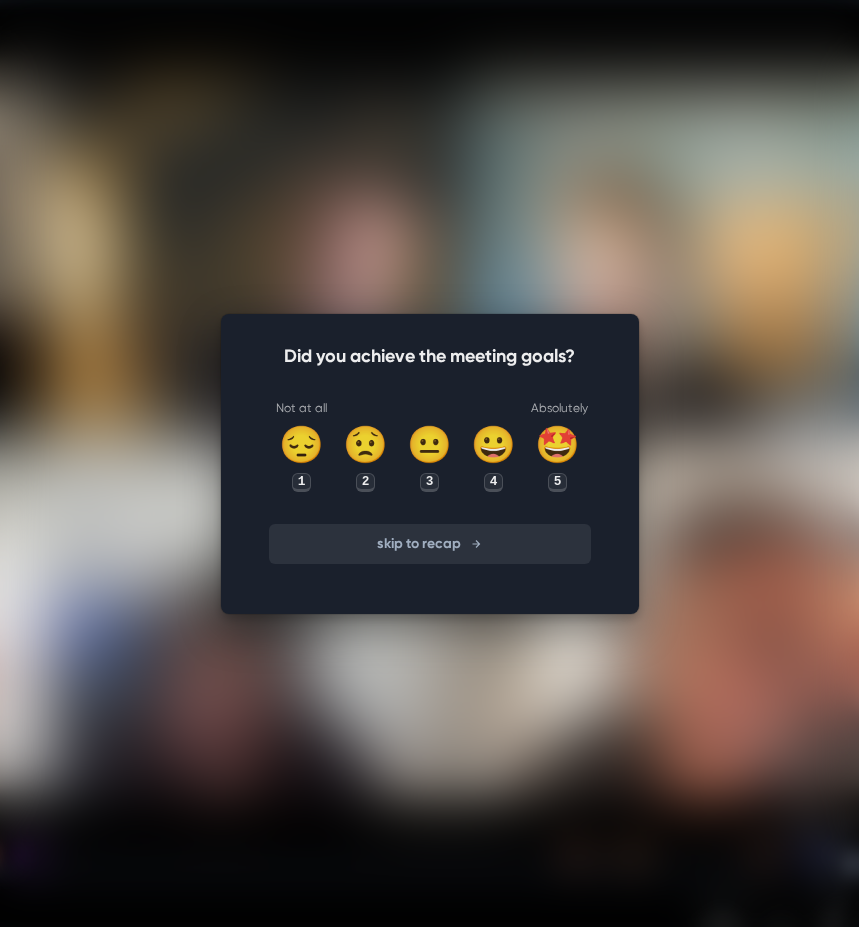 click on "skip to recap" at bounding box center (430, 544) 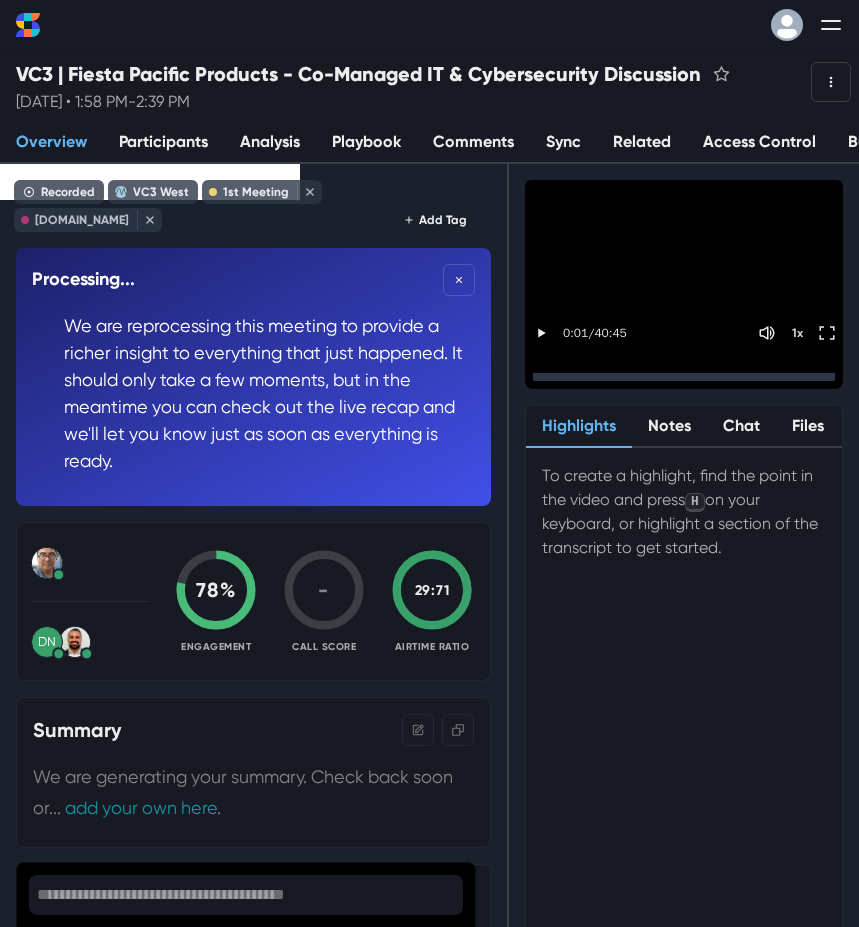 click on "To create a highlight, find the point in the video and press  H  on your keyboard, or highlight a section of the transcript to get started." at bounding box center [684, 705] 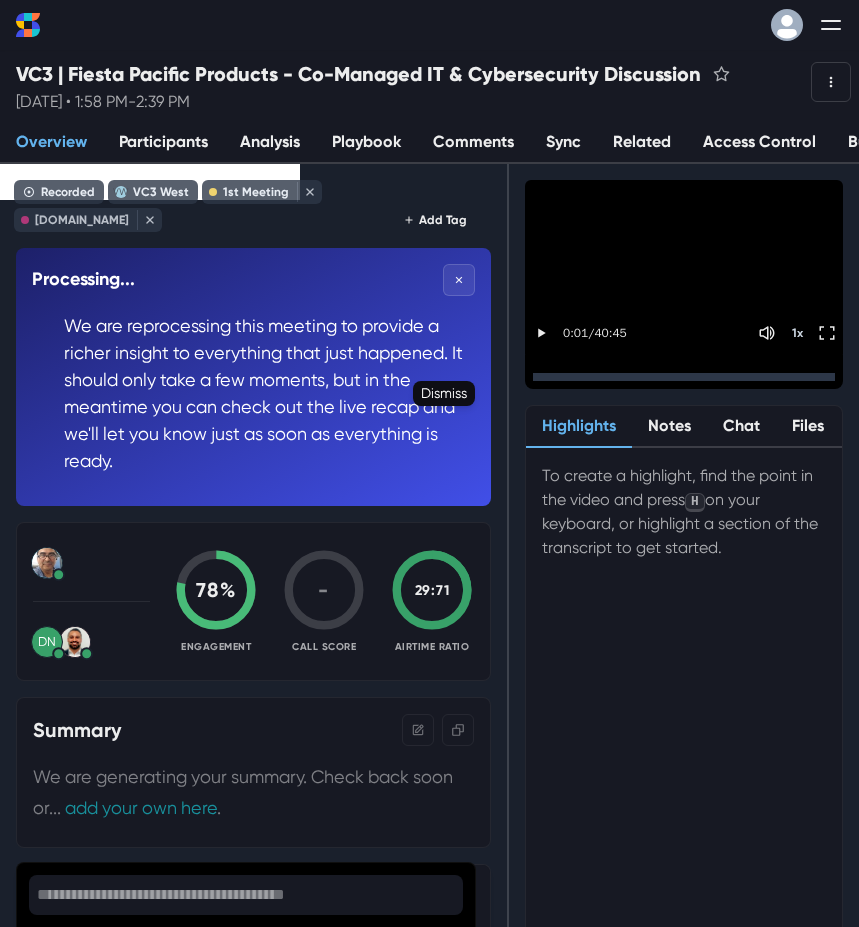 click 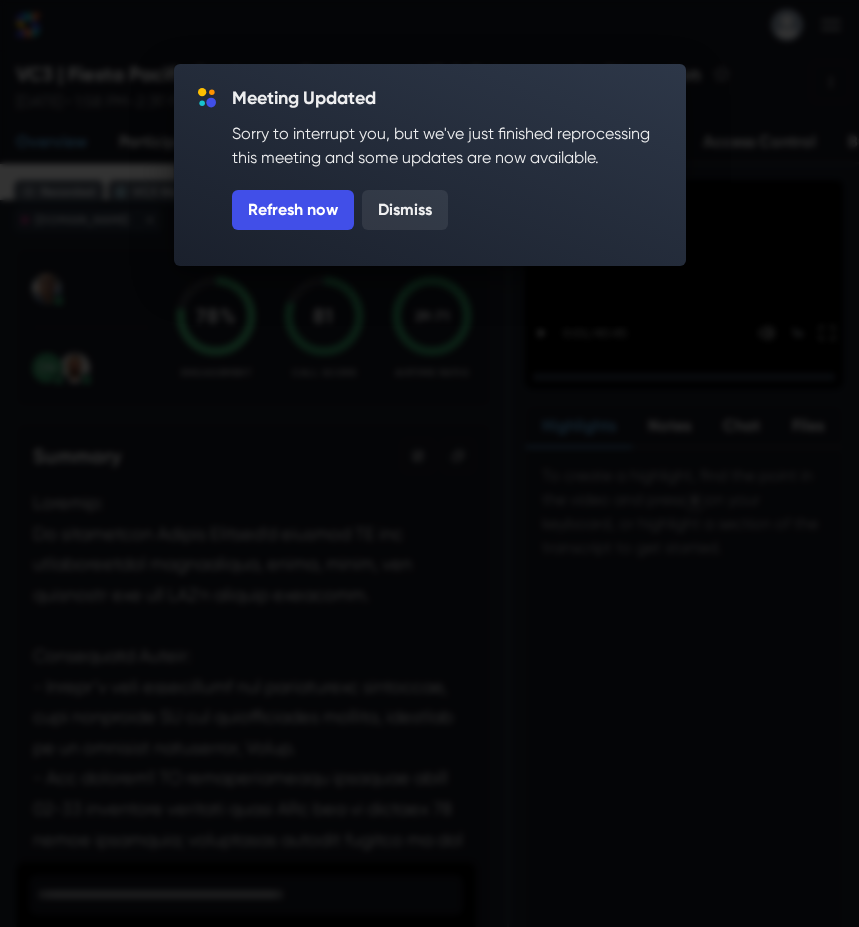 click on "Dismiss" at bounding box center [405, 210] 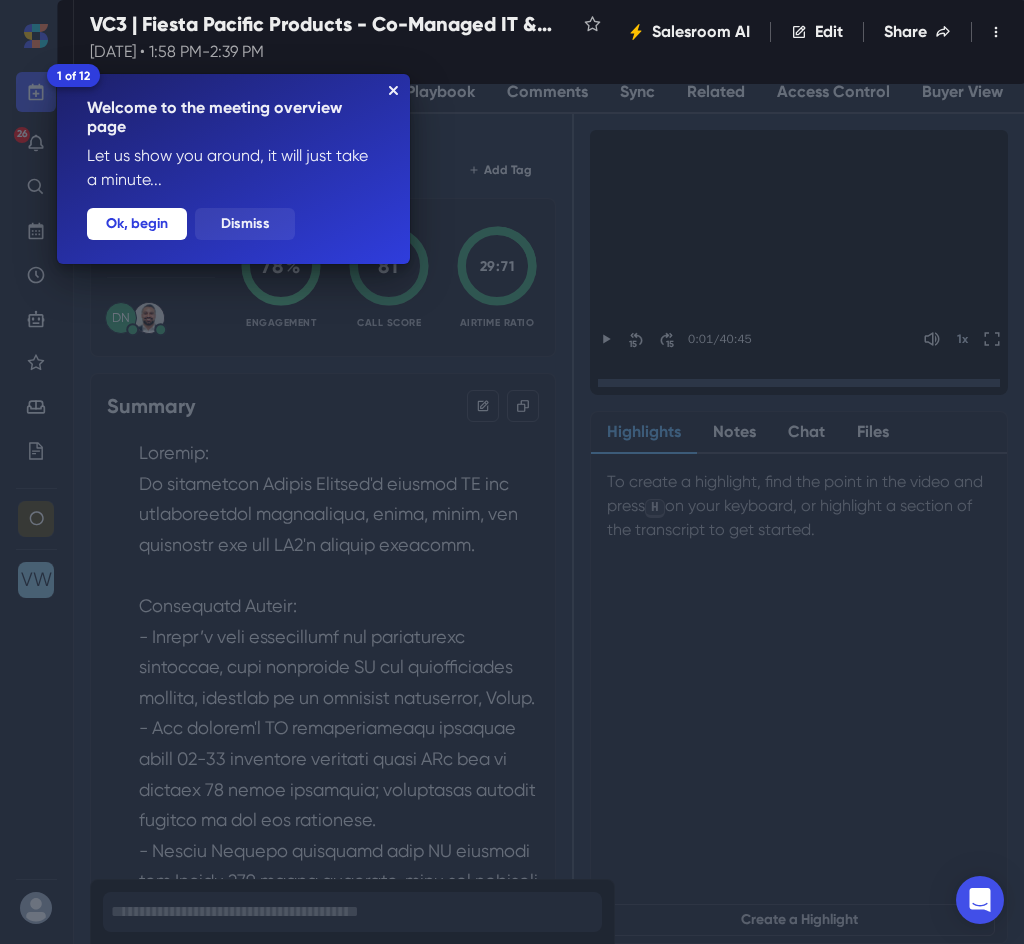 click on "Dismiss" at bounding box center [245, 224] 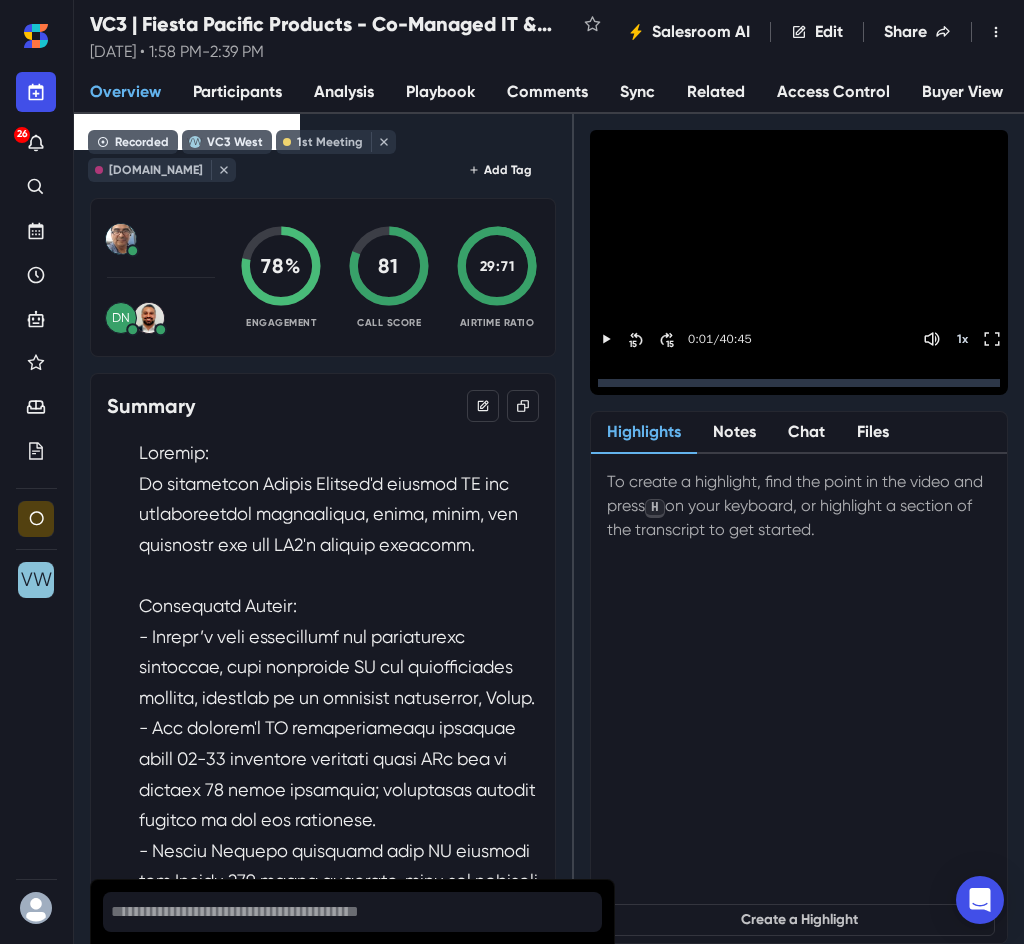 click on "To create a highlight, find the point in the video and press  H  on your keyboard, or highlight a section of the transcript to get started." at bounding box center (799, 676) 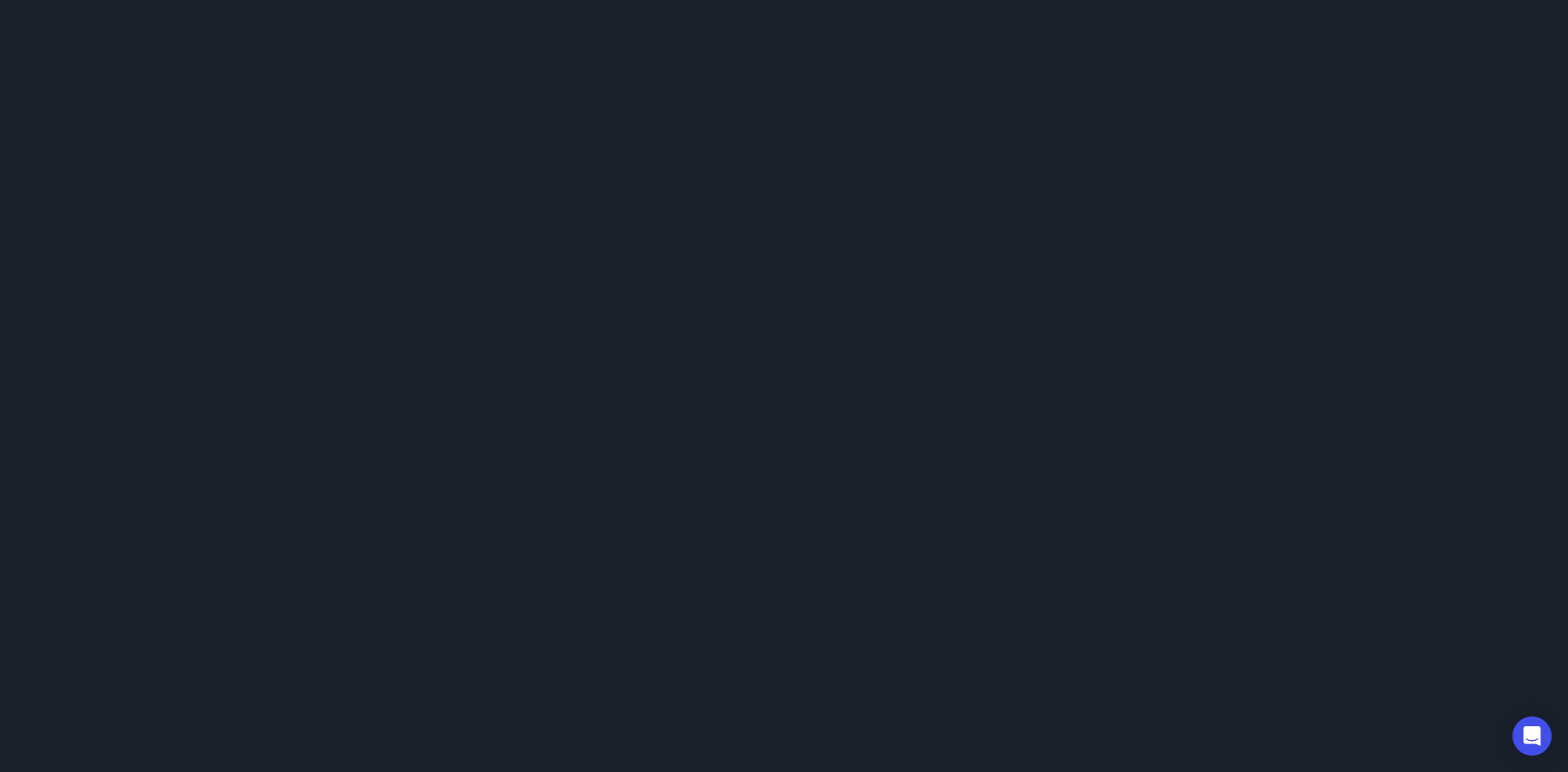 scroll, scrollTop: 0, scrollLeft: 0, axis: both 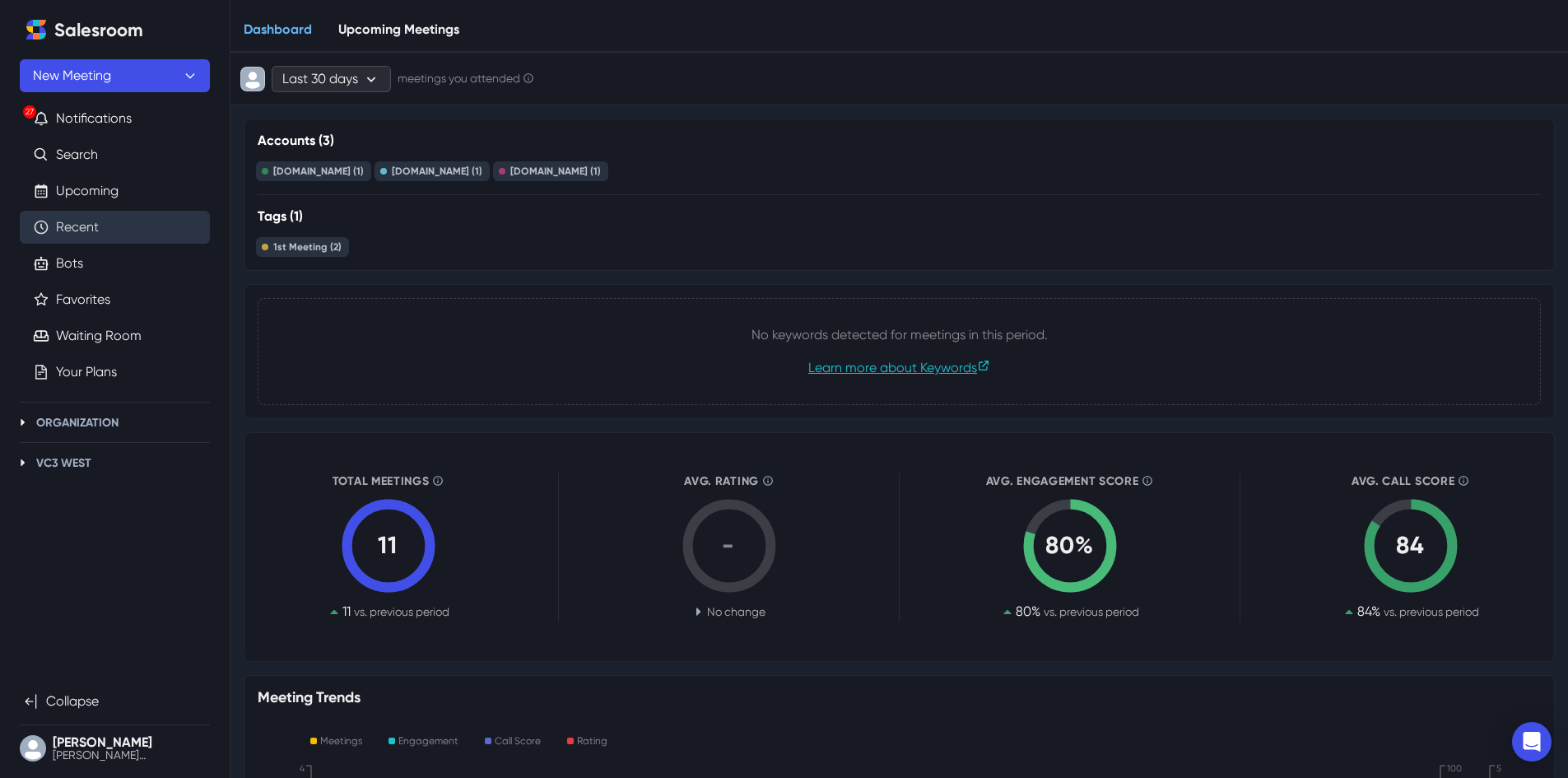 click on "Recent" at bounding box center [77, 227] 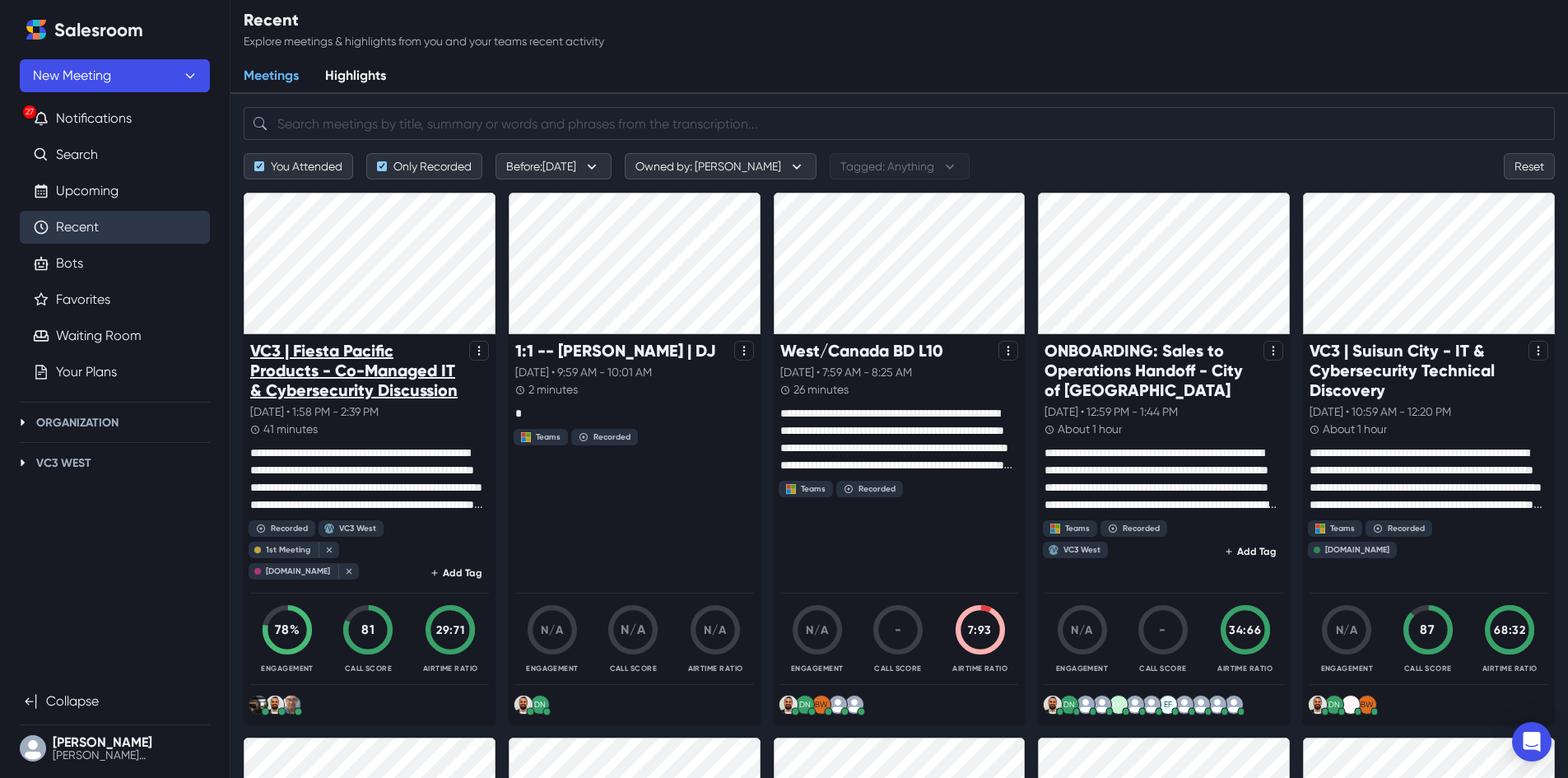 click on "VC3 | Fiesta Pacific Products - Co-Managed IT & Cybersecurity Discussion" at bounding box center (356, 370) 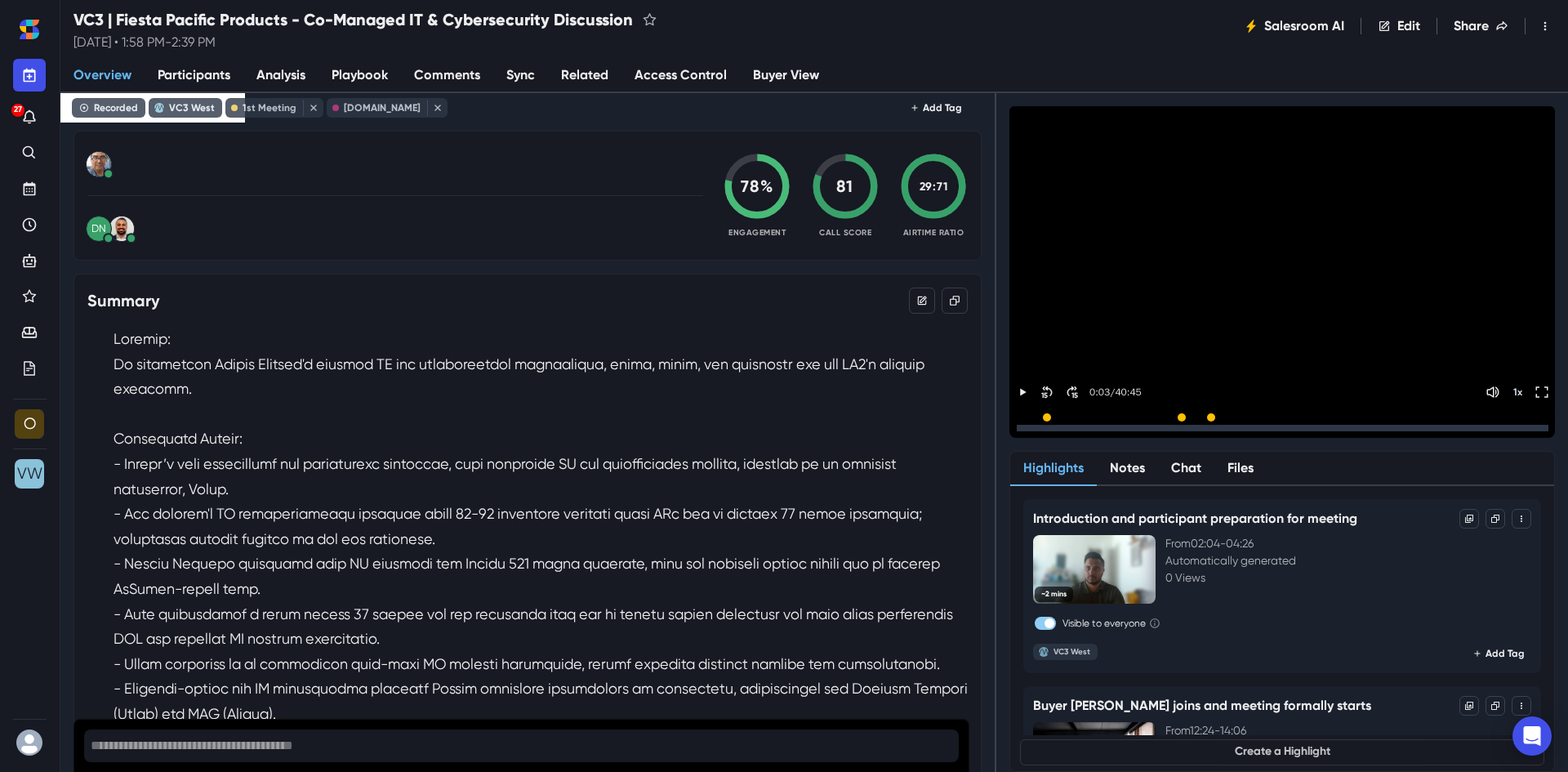 scroll, scrollTop: 0, scrollLeft: 0, axis: both 